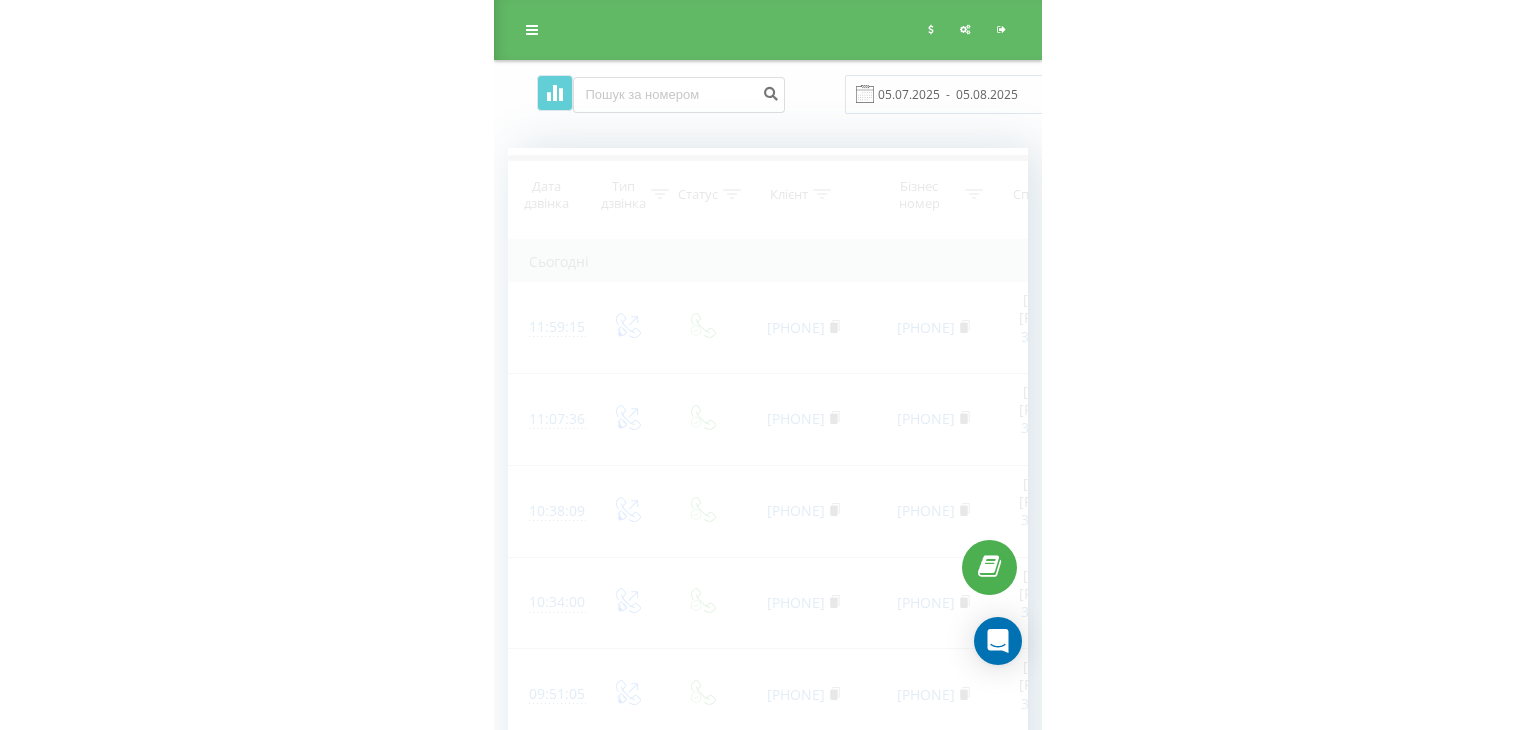 scroll, scrollTop: 0, scrollLeft: 0, axis: both 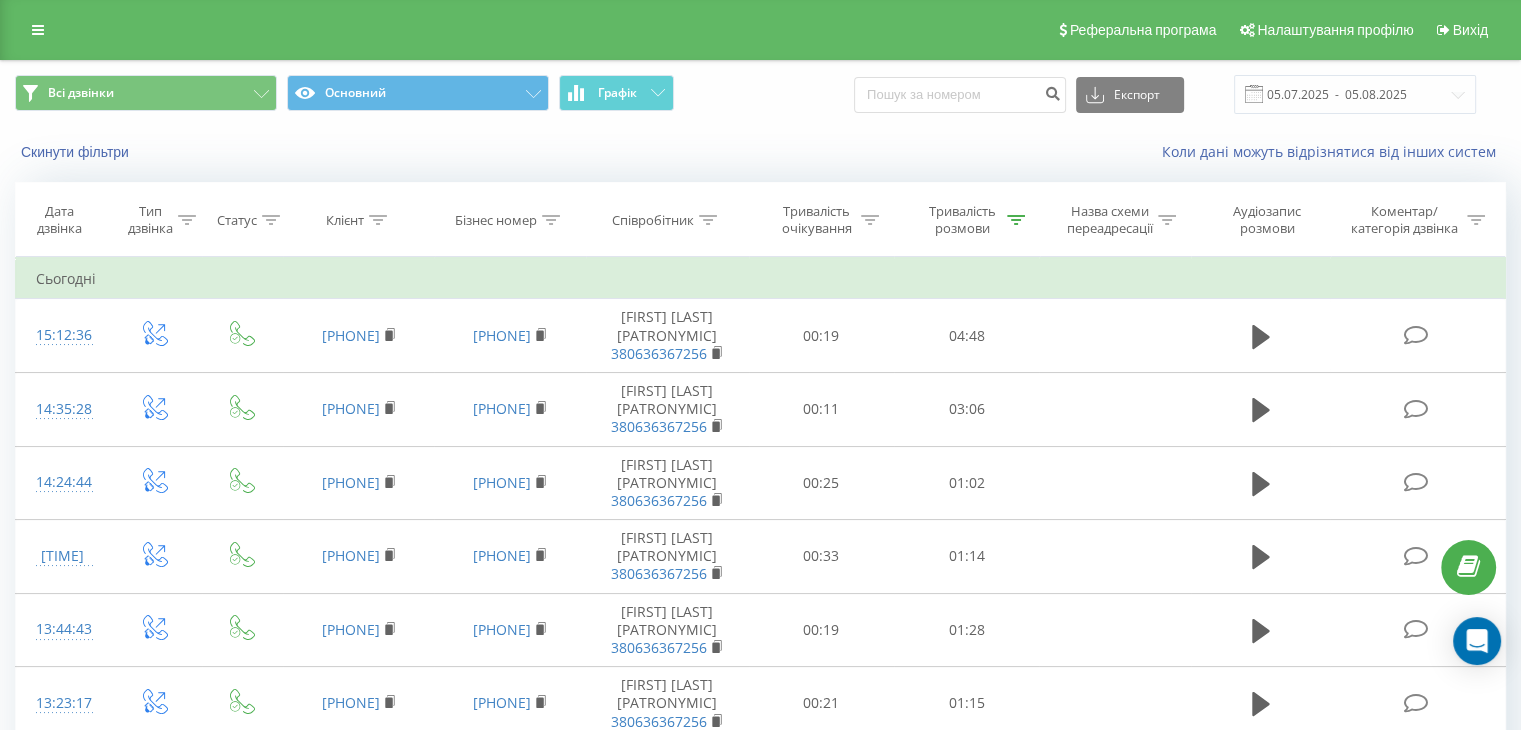 click on "Реферальна програма Налаштування профілю Вихід" at bounding box center [760, 30] 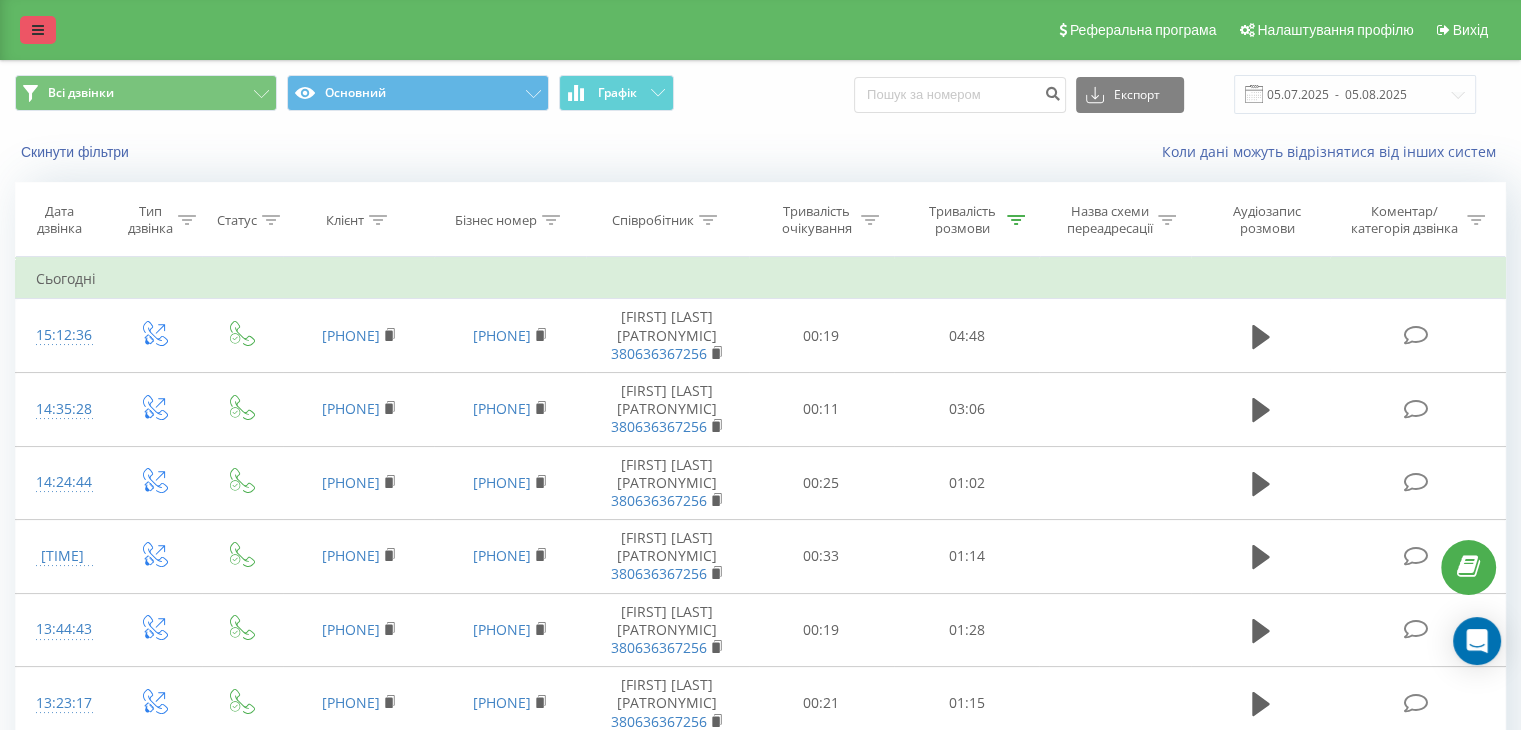 click at bounding box center [38, 30] 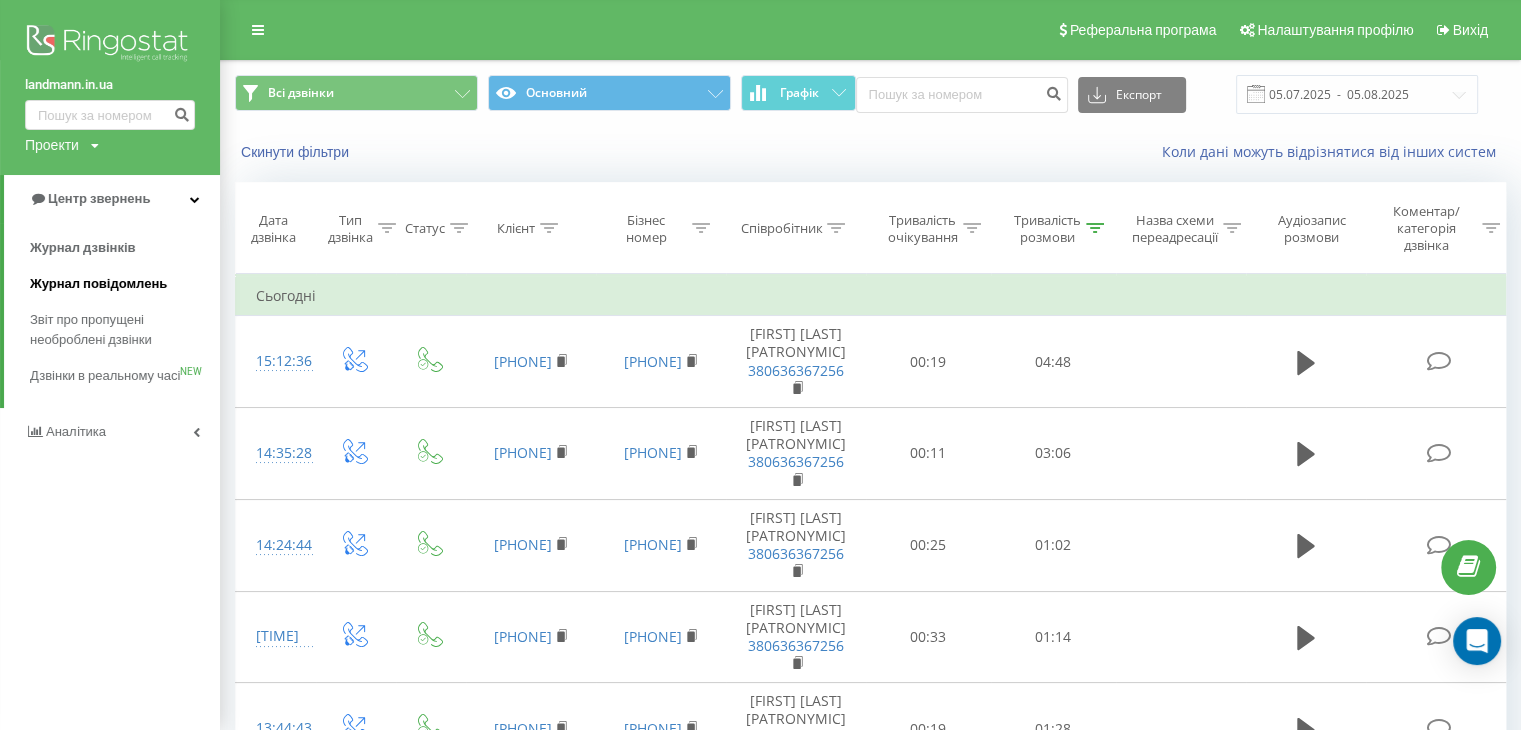 click on "Журнал повідомлень" at bounding box center (98, 284) 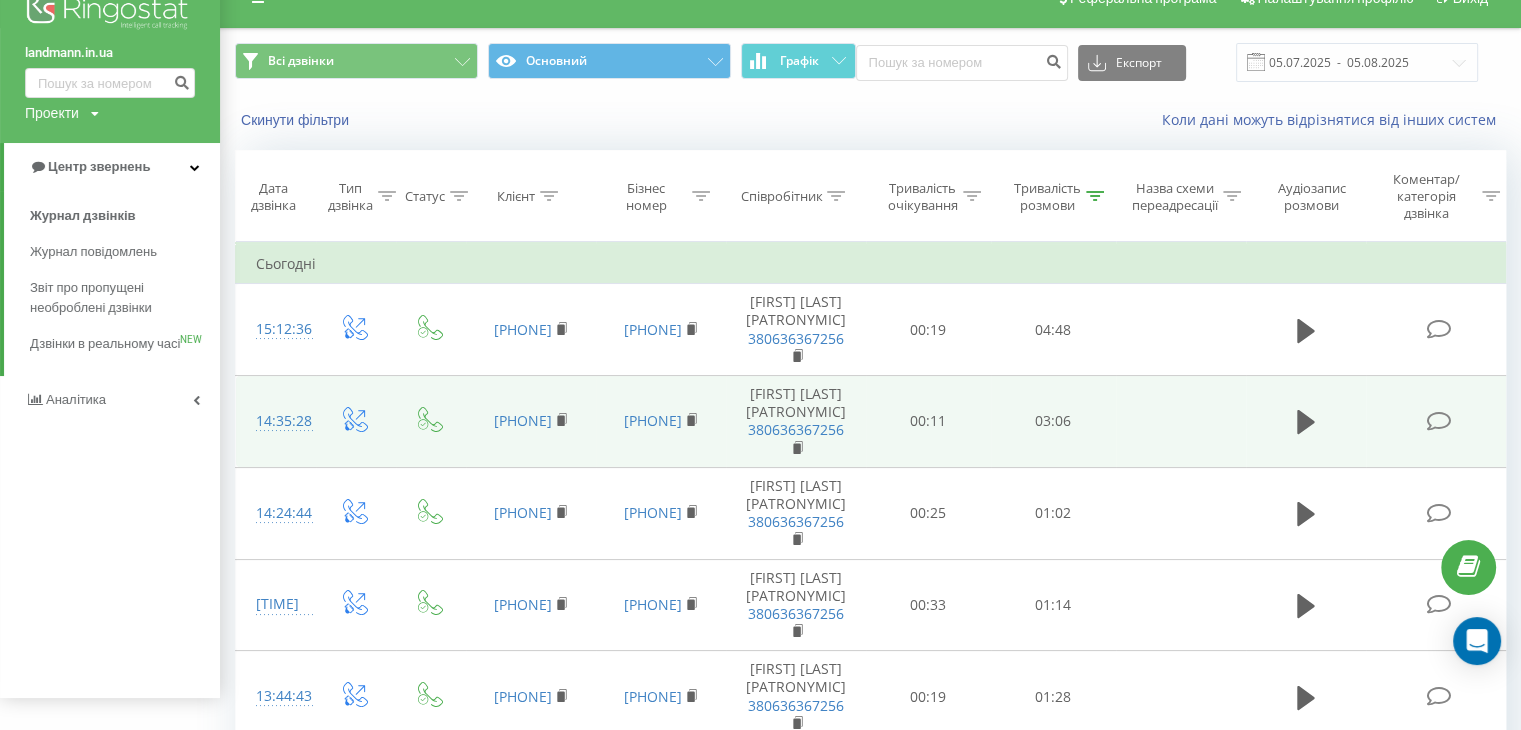 scroll, scrollTop: 100, scrollLeft: 0, axis: vertical 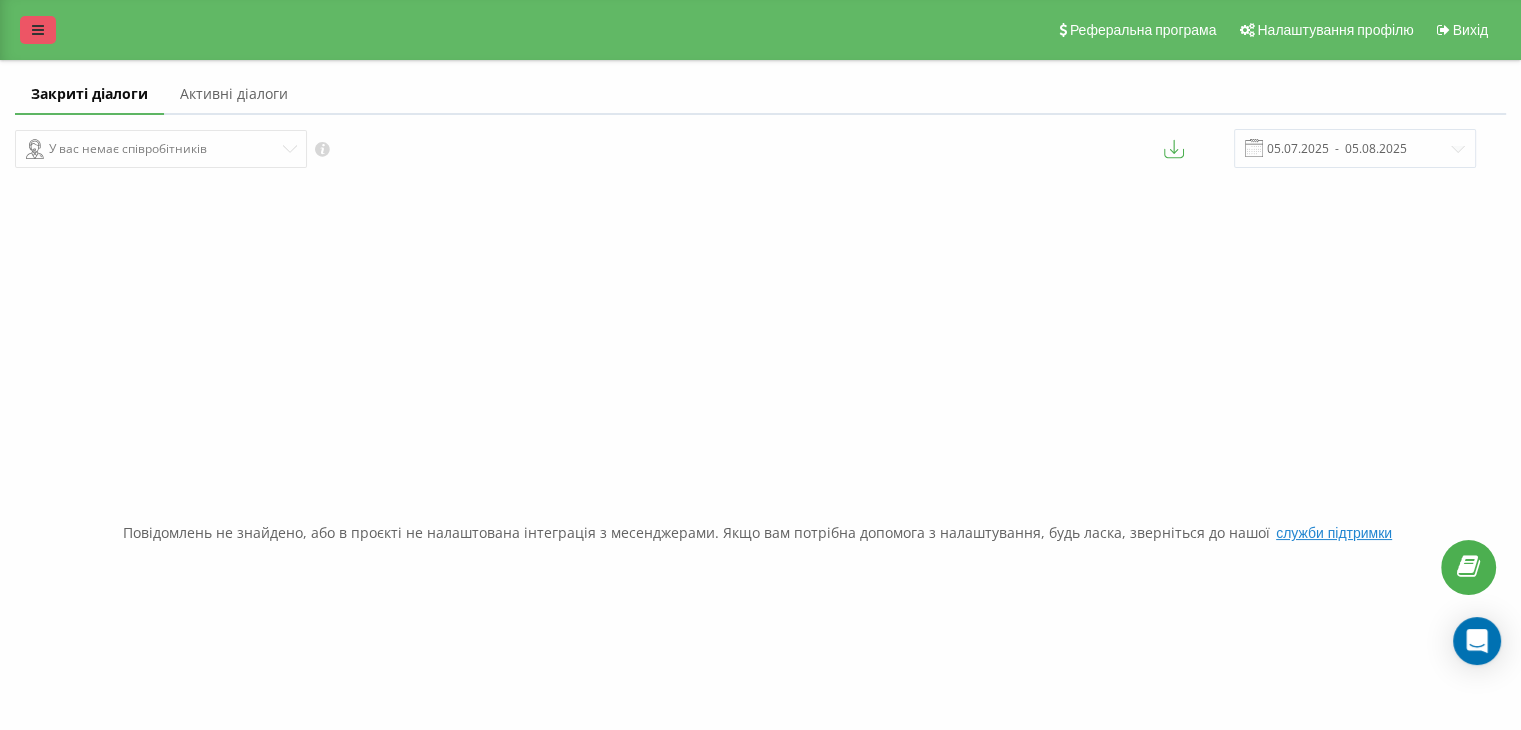 click at bounding box center [38, 30] 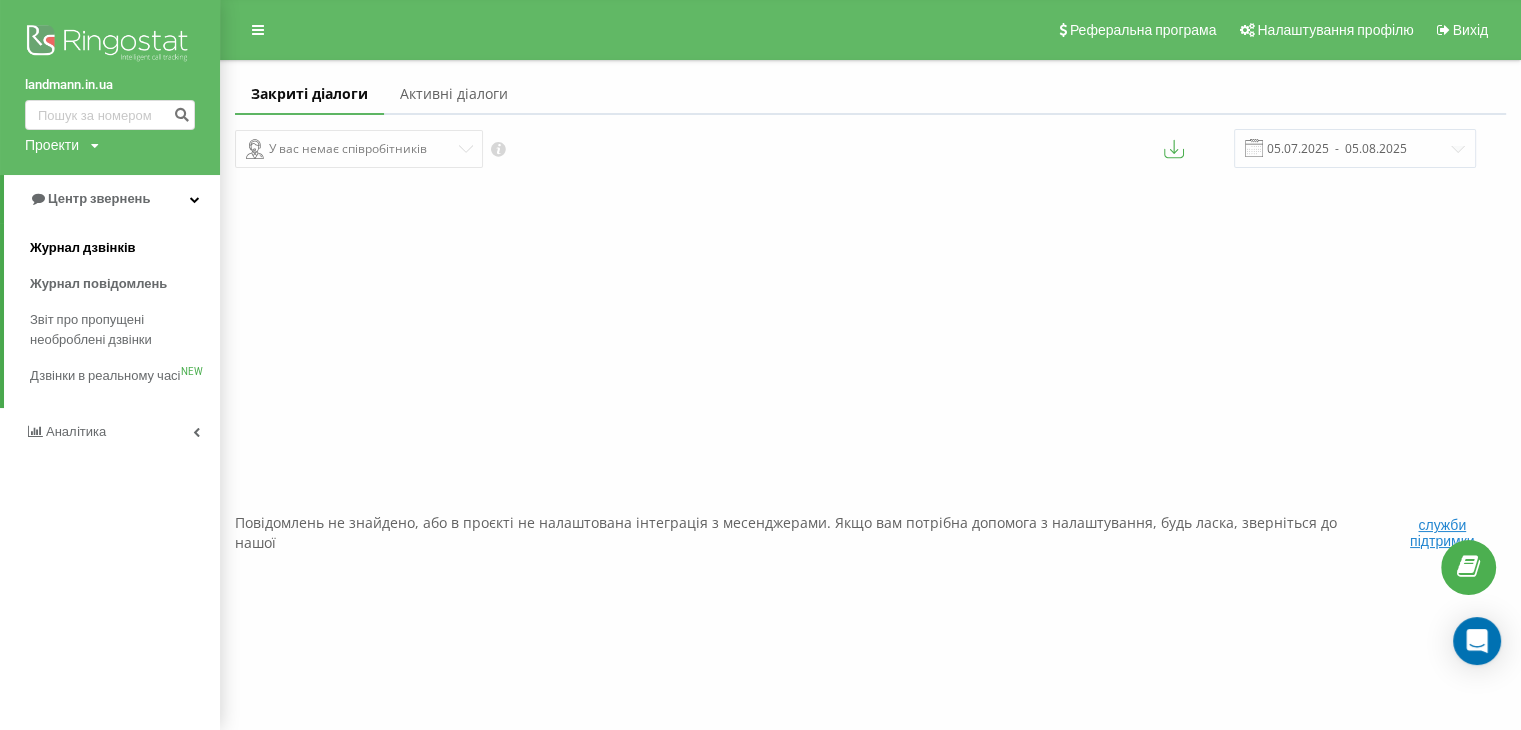 click on "Журнал дзвінків" at bounding box center (83, 248) 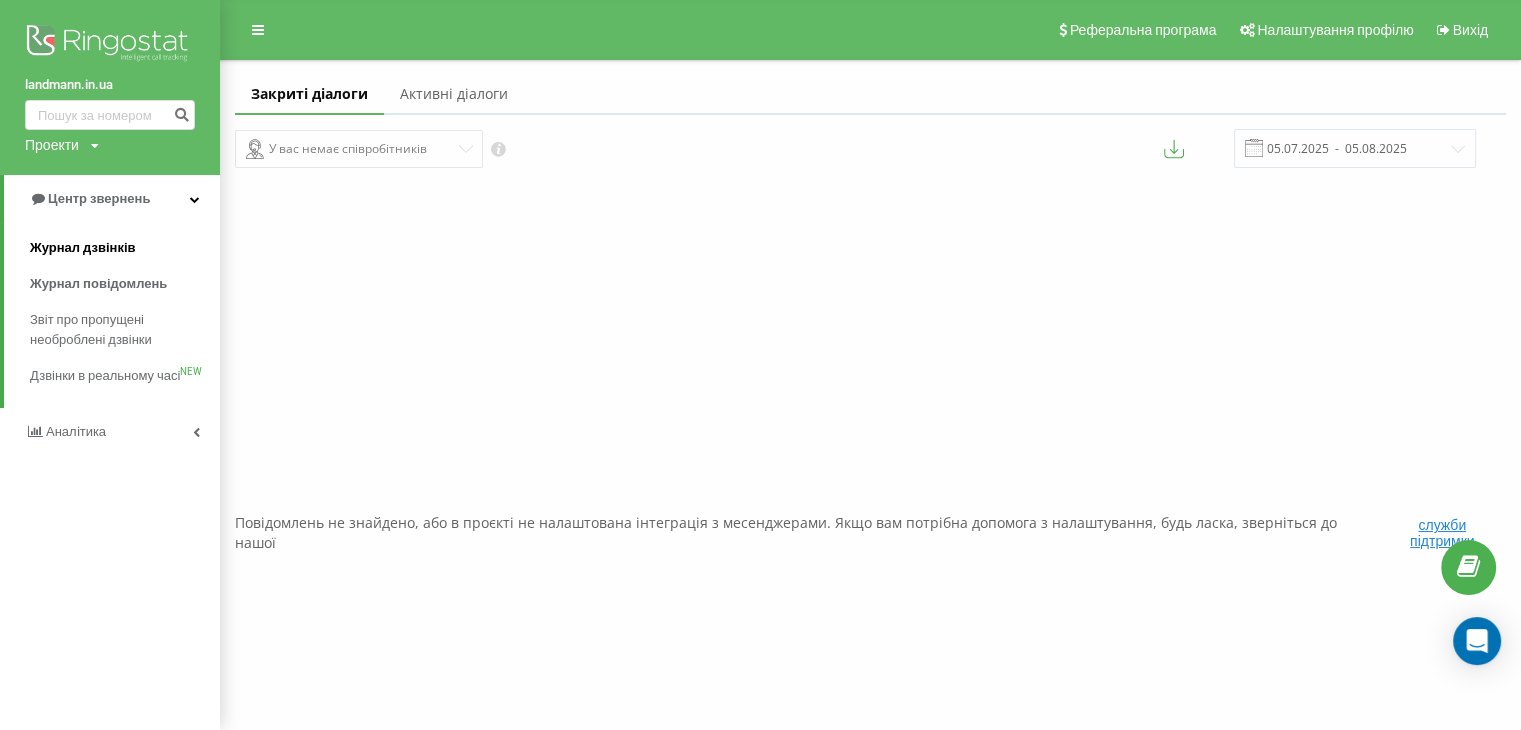 click on "Журнал дзвінків" at bounding box center (83, 248) 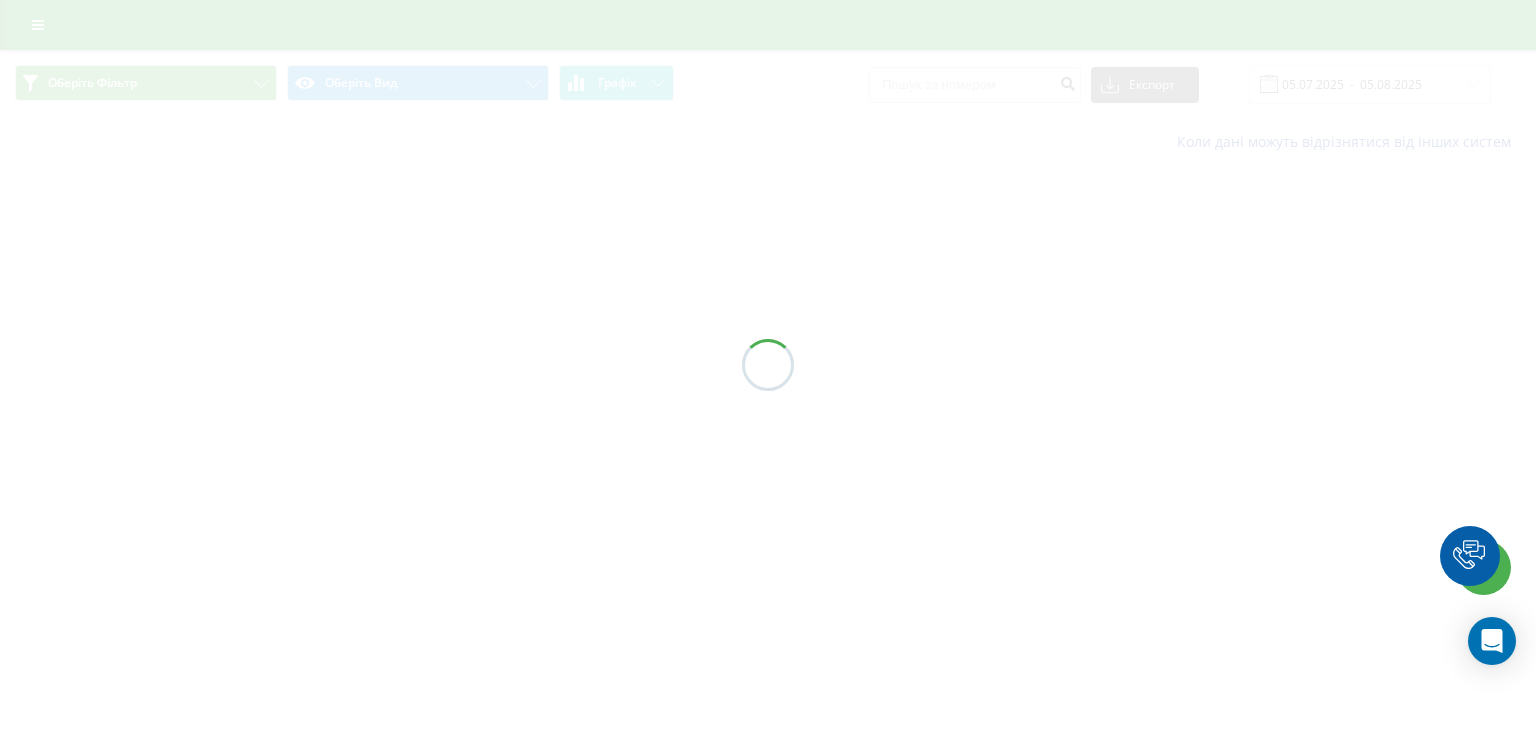 scroll, scrollTop: 0, scrollLeft: 0, axis: both 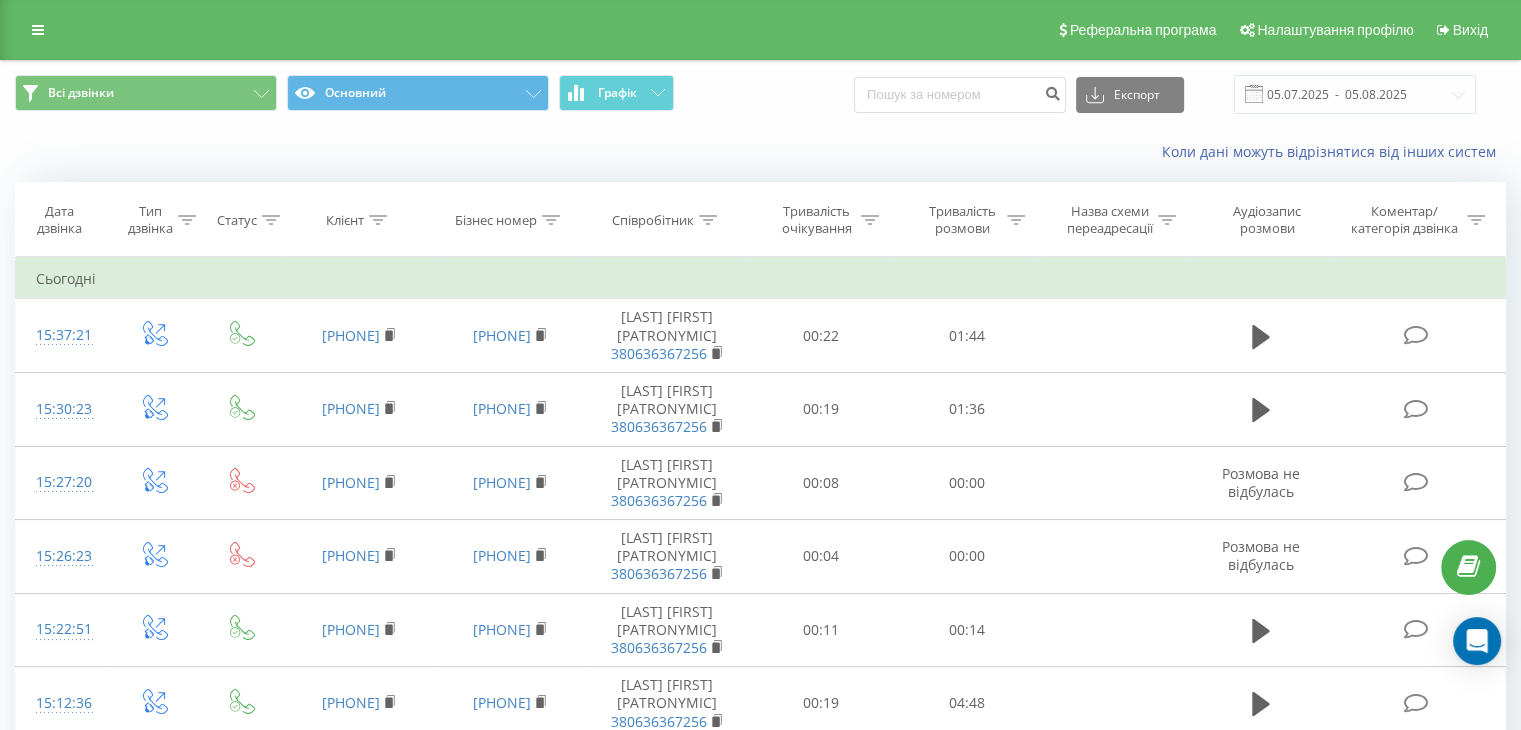 click 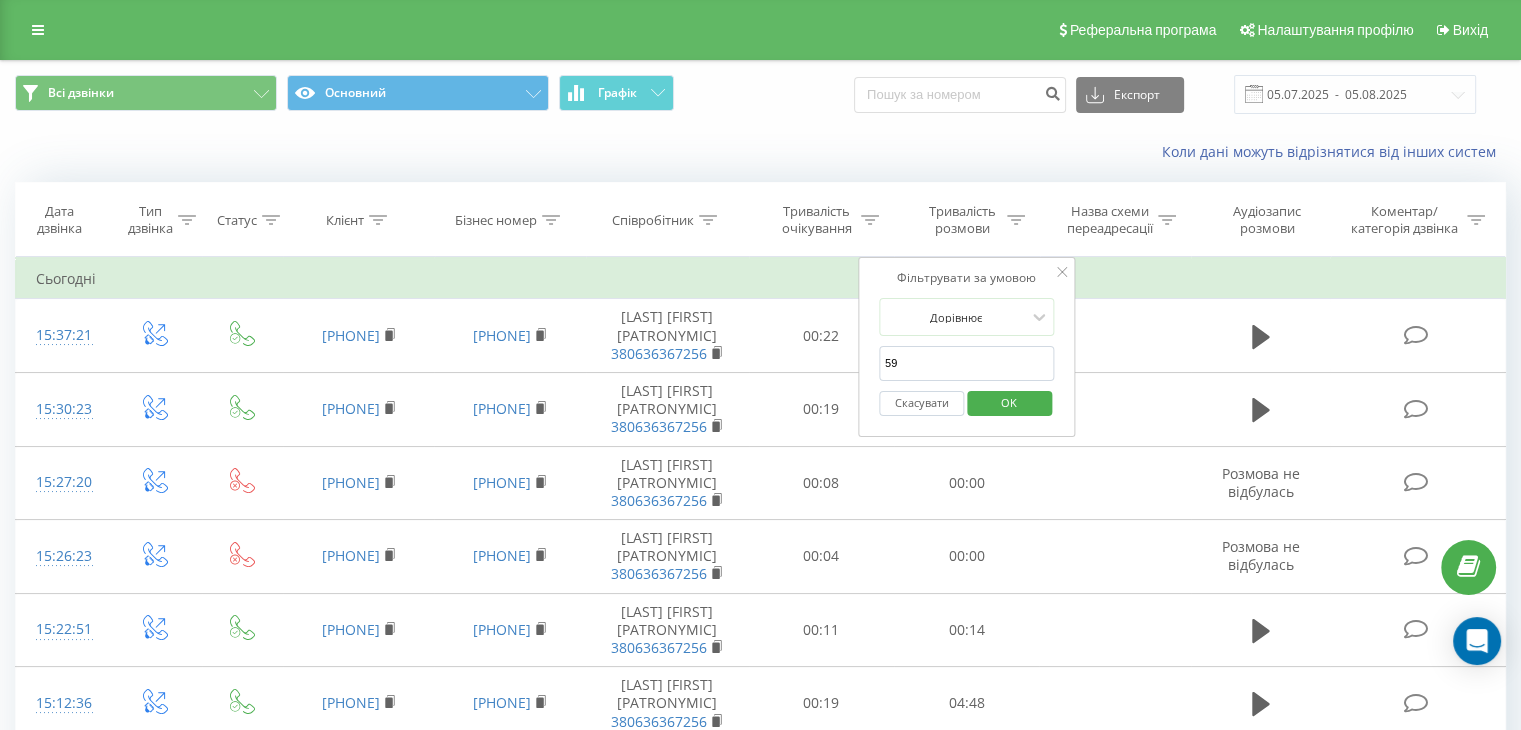 drag, startPoint x: 986, startPoint y: 369, endPoint x: 988, endPoint y: 342, distance: 27.073973 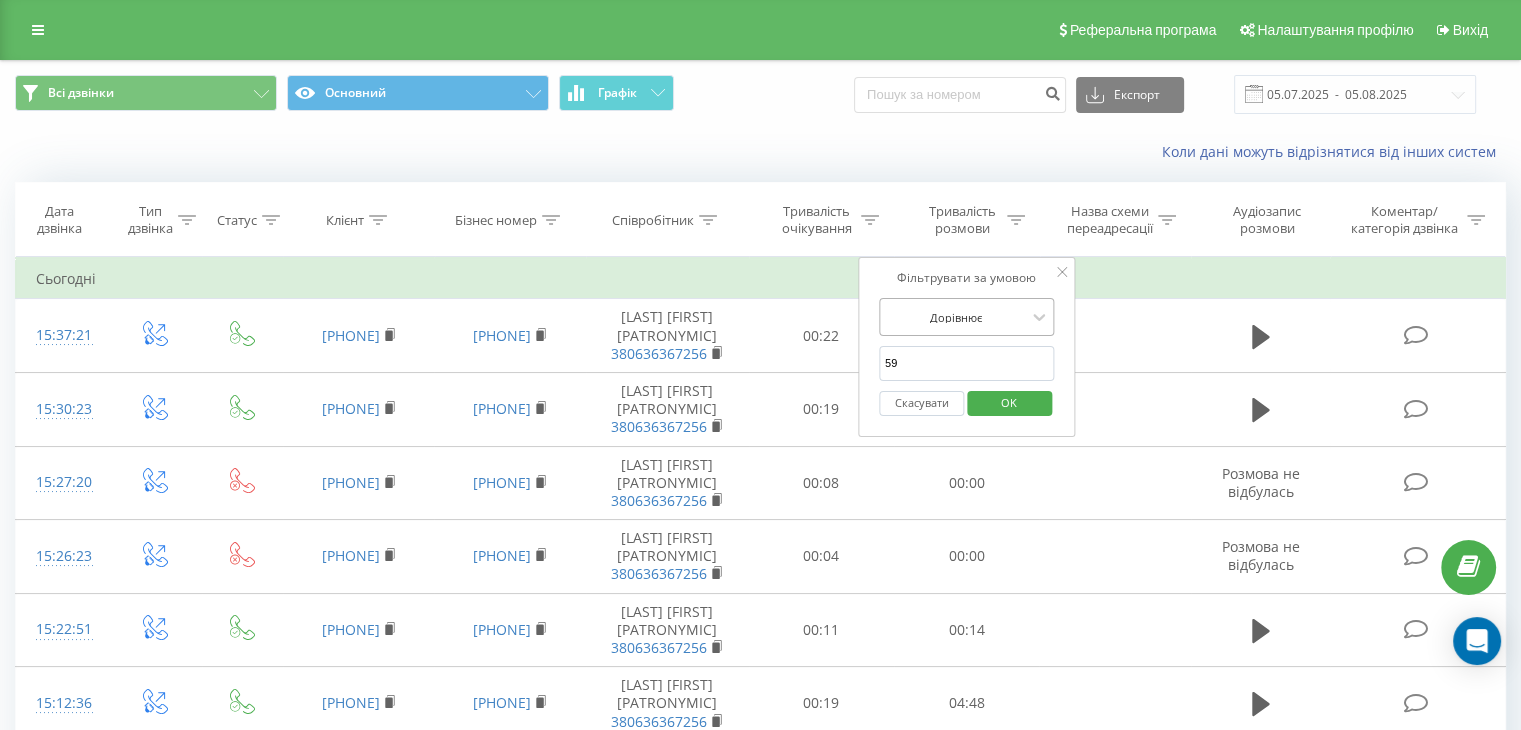 type on "59" 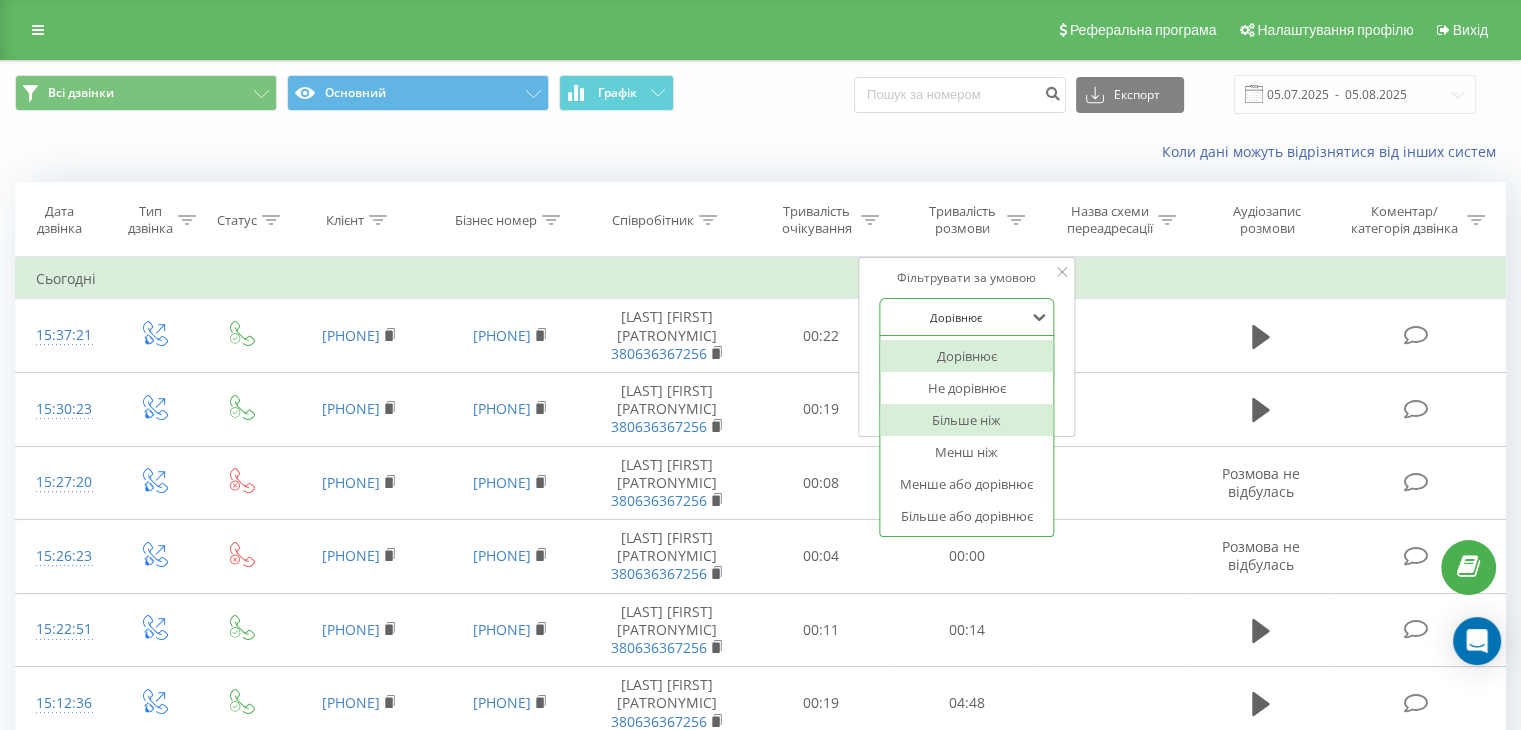 click on "Більше ніж" at bounding box center (967, 420) 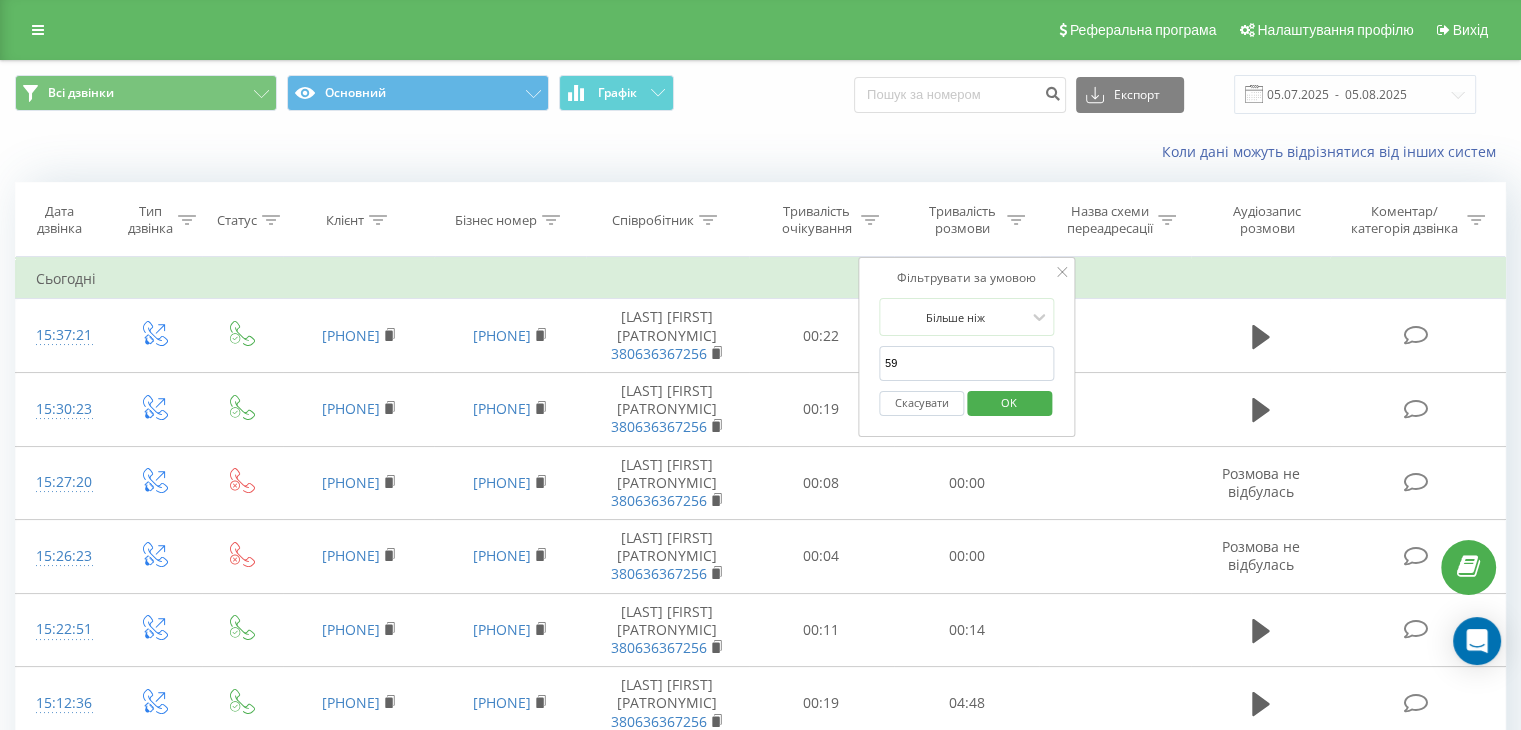 drag, startPoint x: 1014, startPoint y: 393, endPoint x: 943, endPoint y: 394, distance: 71.00704 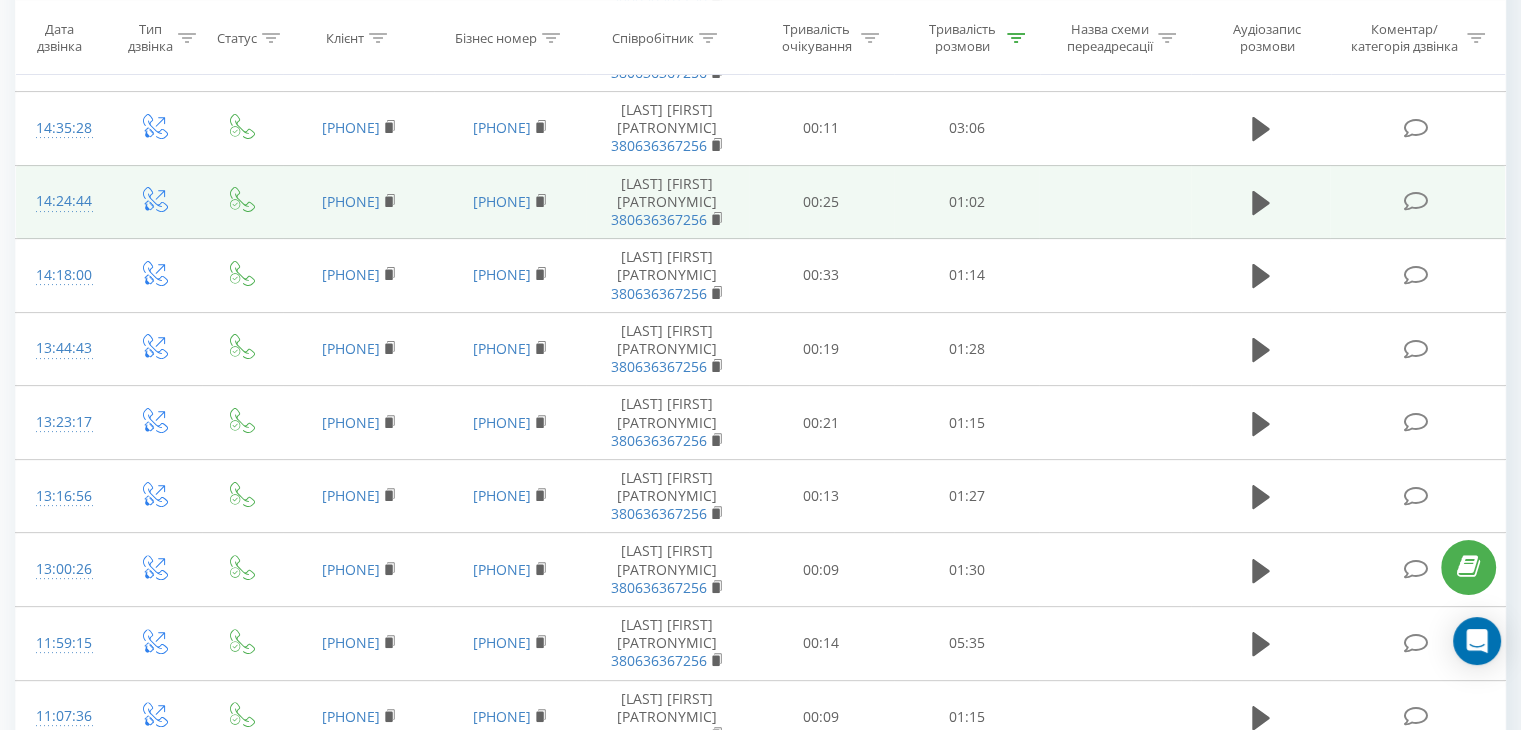 scroll, scrollTop: 0, scrollLeft: 0, axis: both 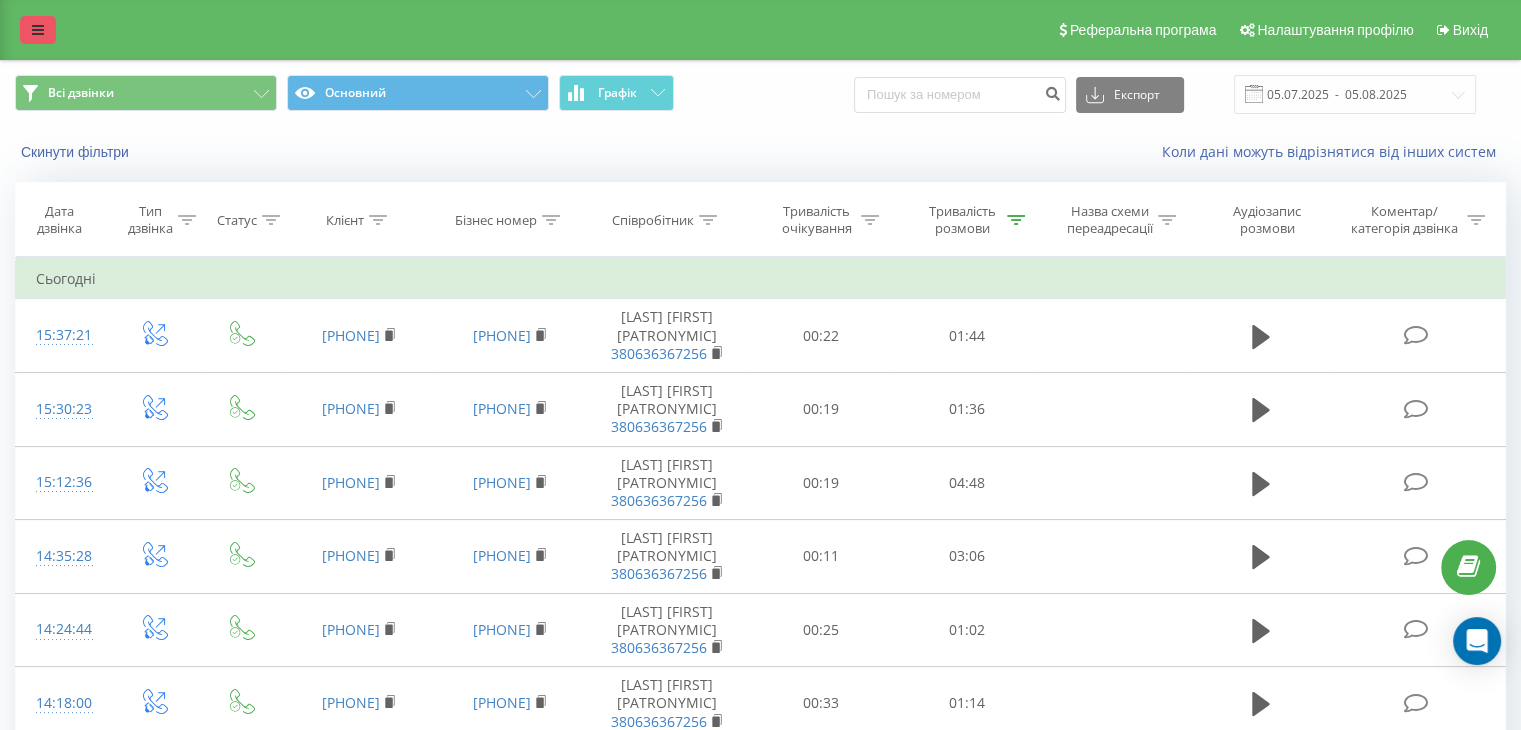 click at bounding box center (38, 30) 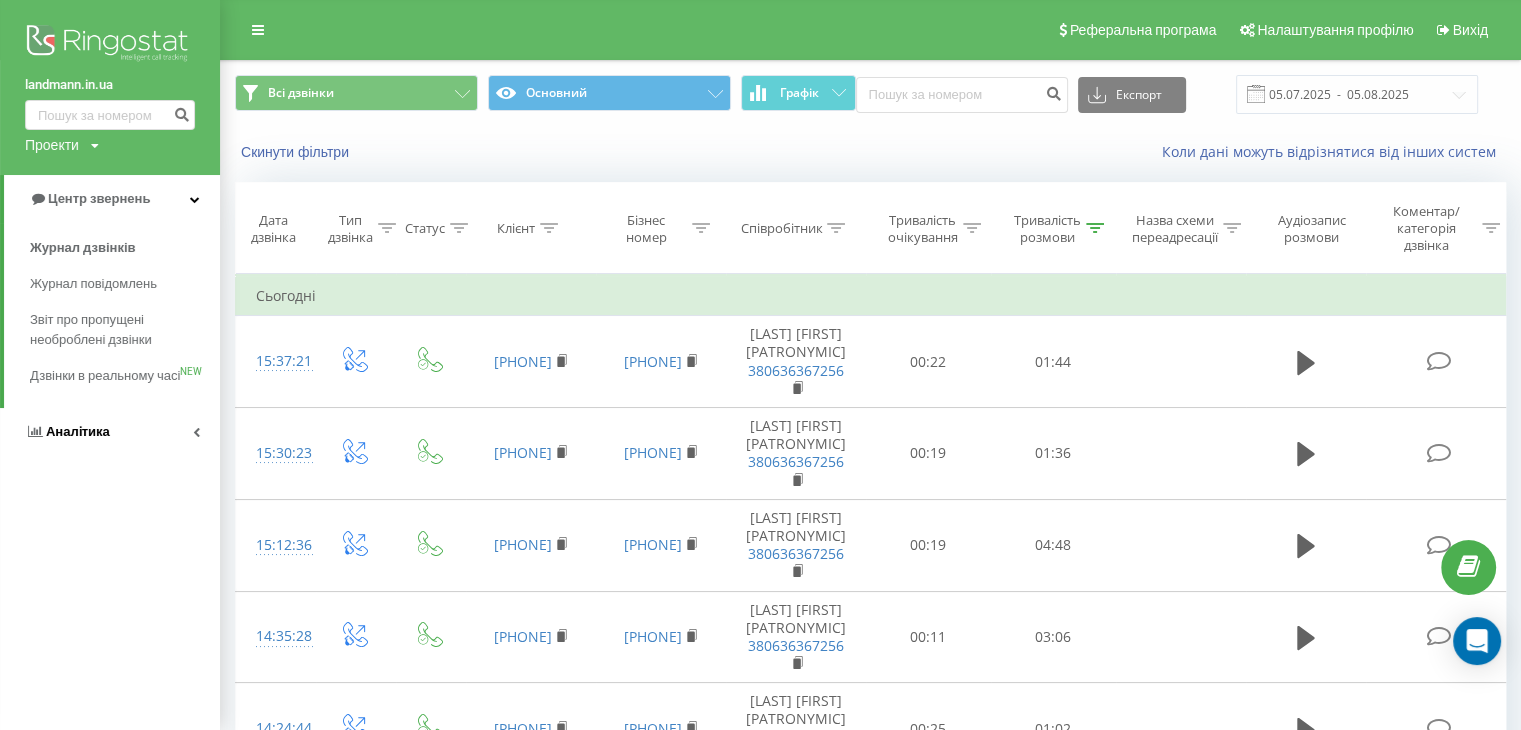 click on "Аналiтика" at bounding box center (67, 432) 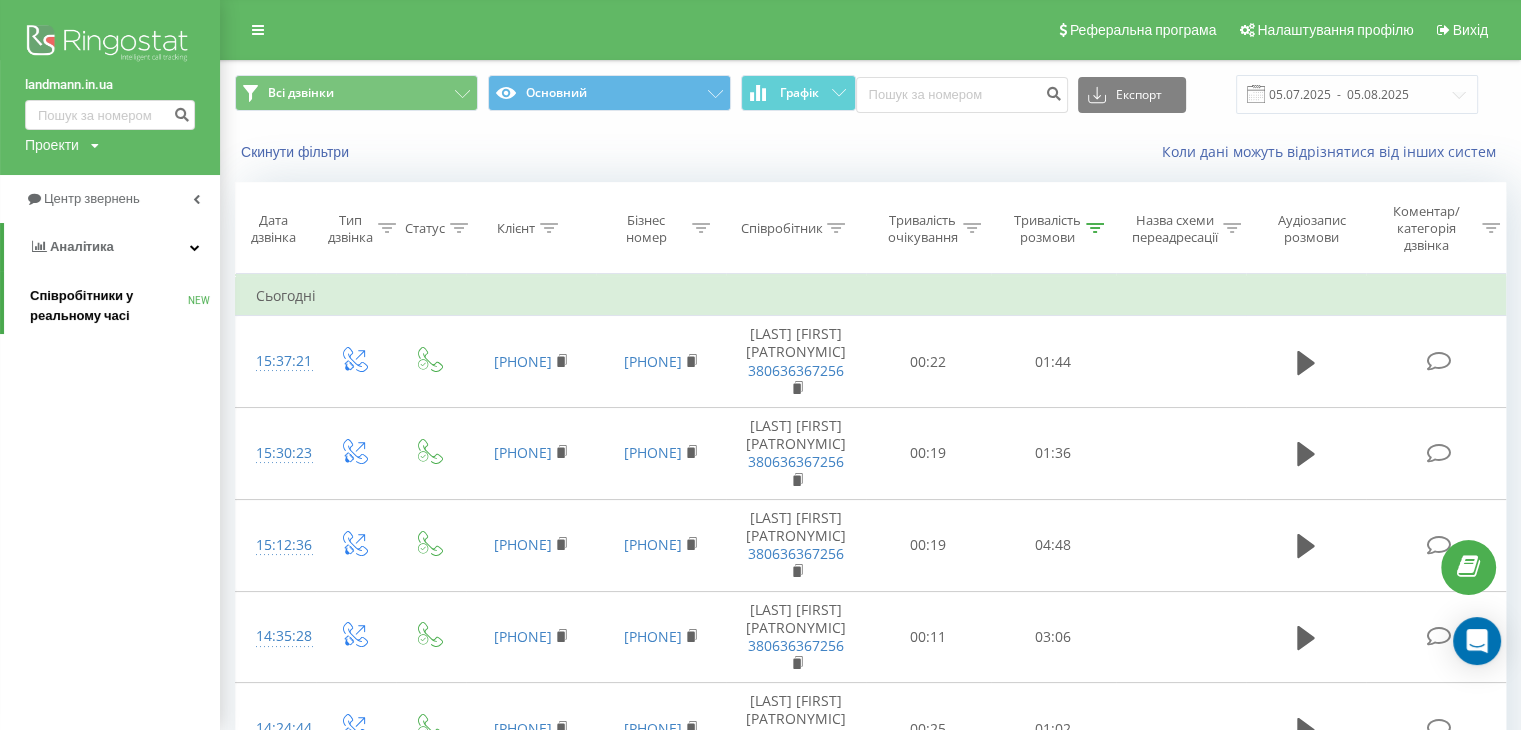 click on "Співробітники у реальному часі" at bounding box center (109, 306) 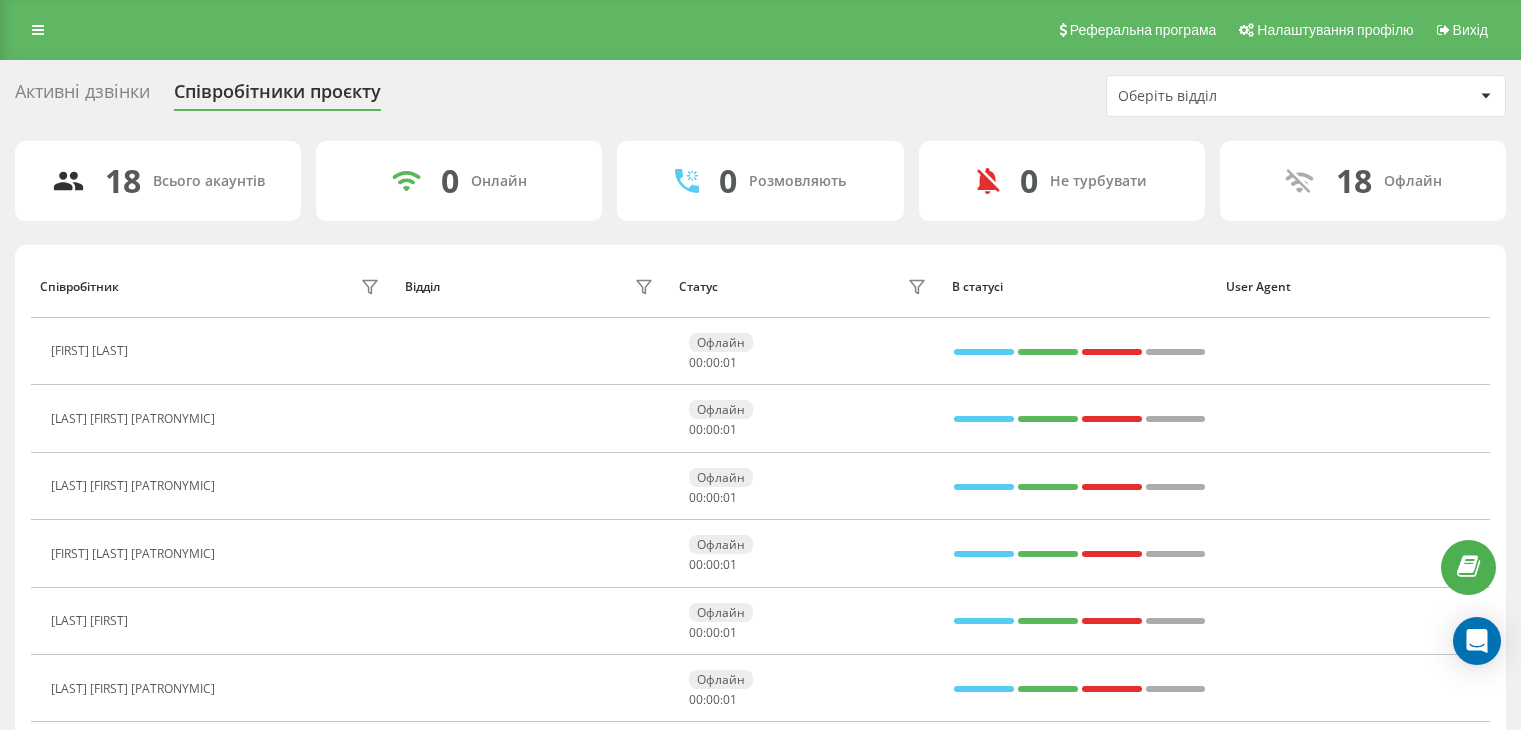 scroll, scrollTop: 872, scrollLeft: 0, axis: vertical 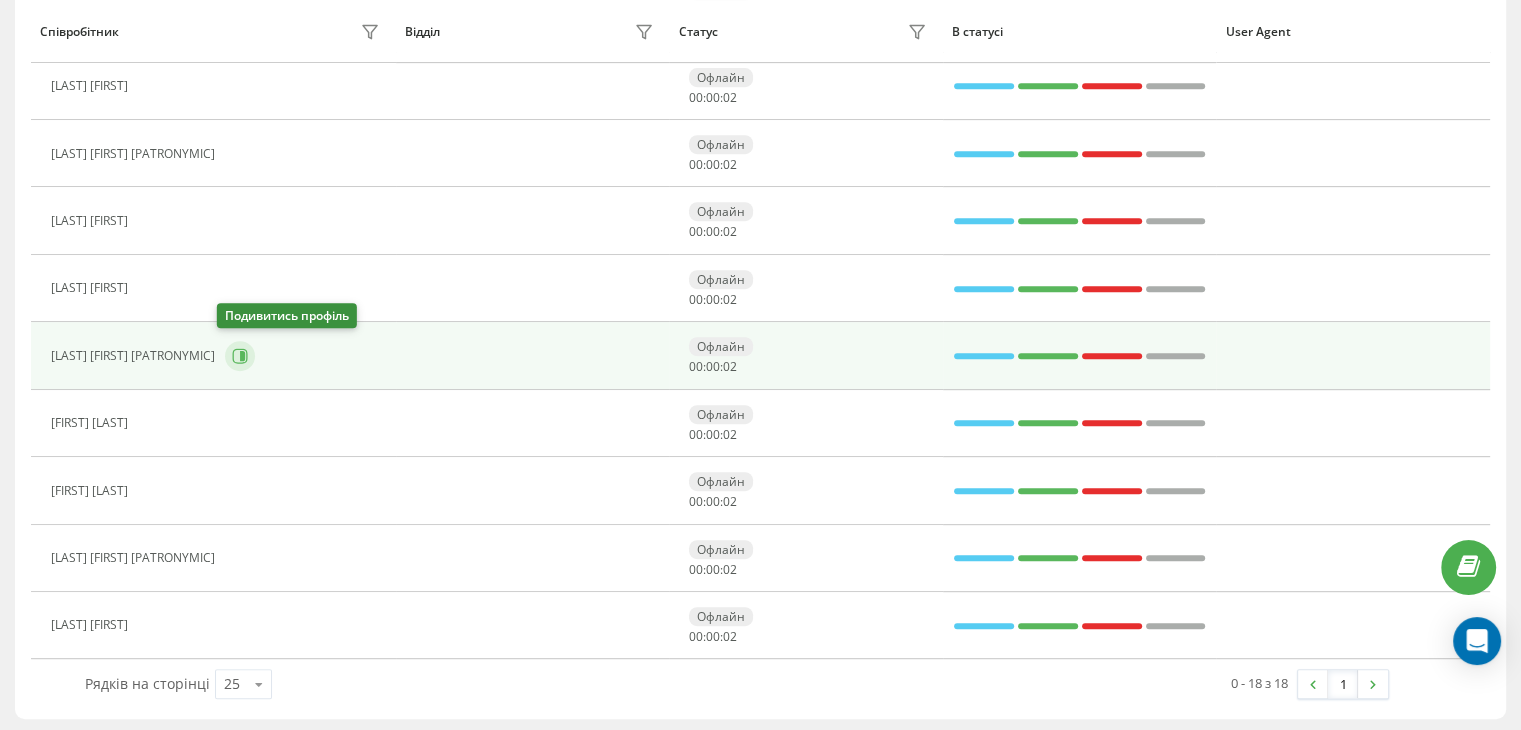 click 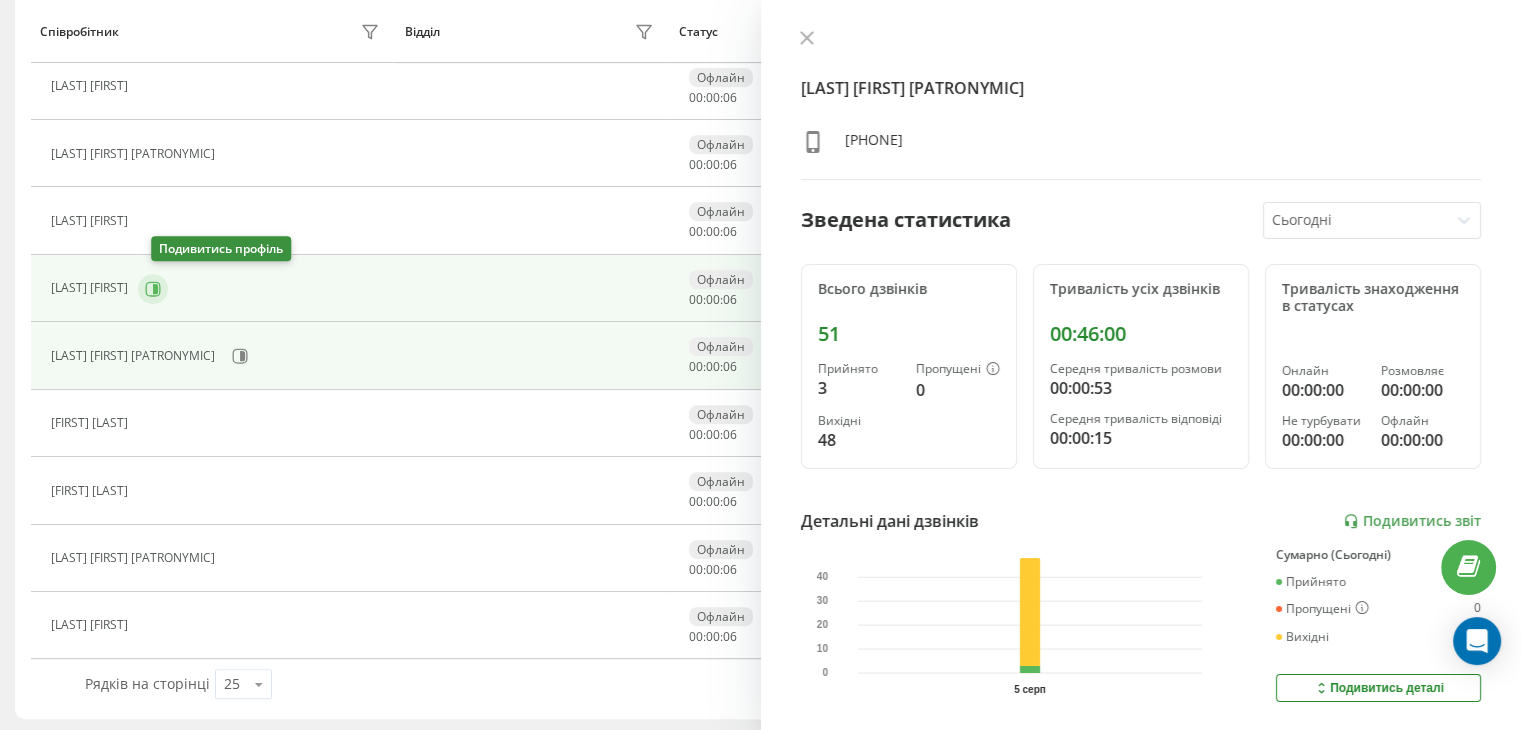 click 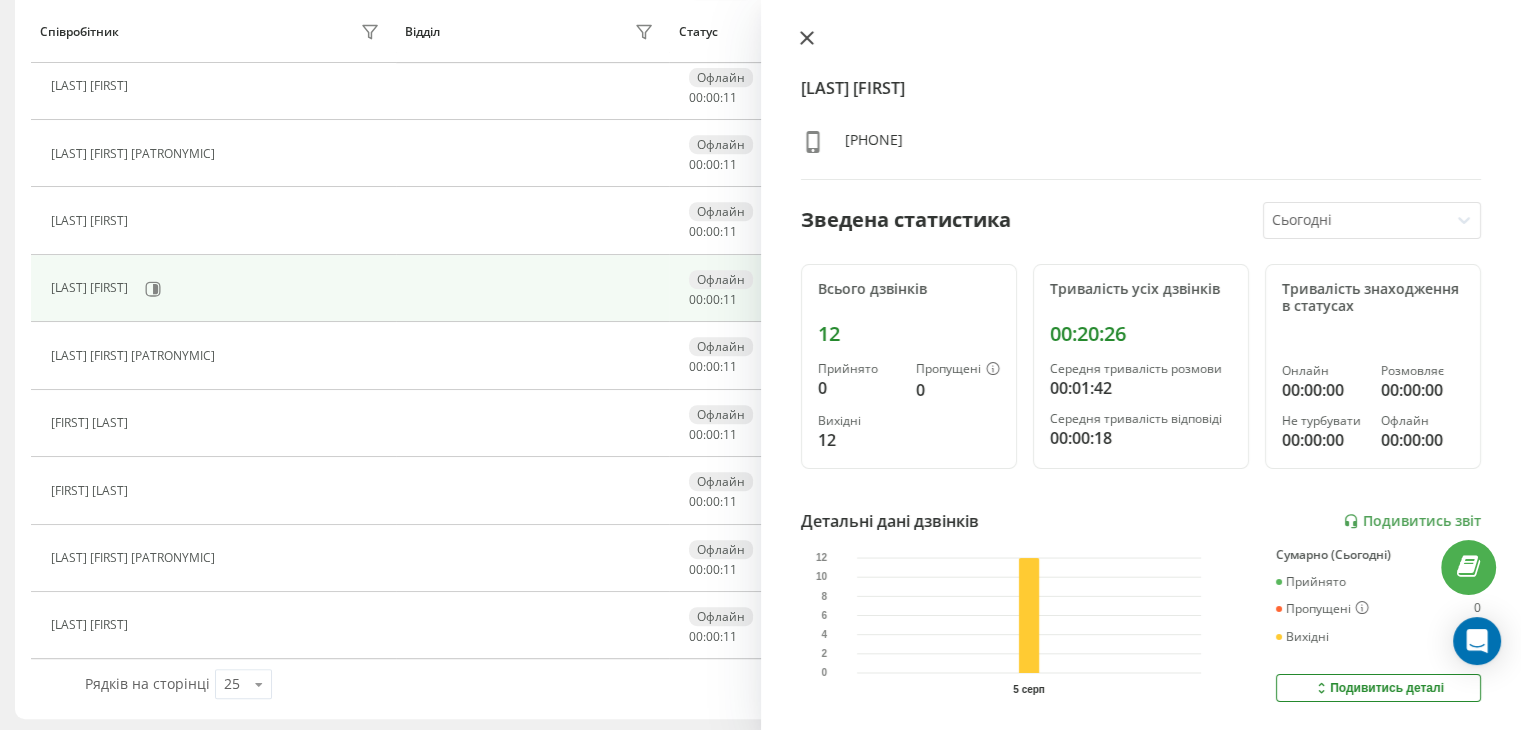 click 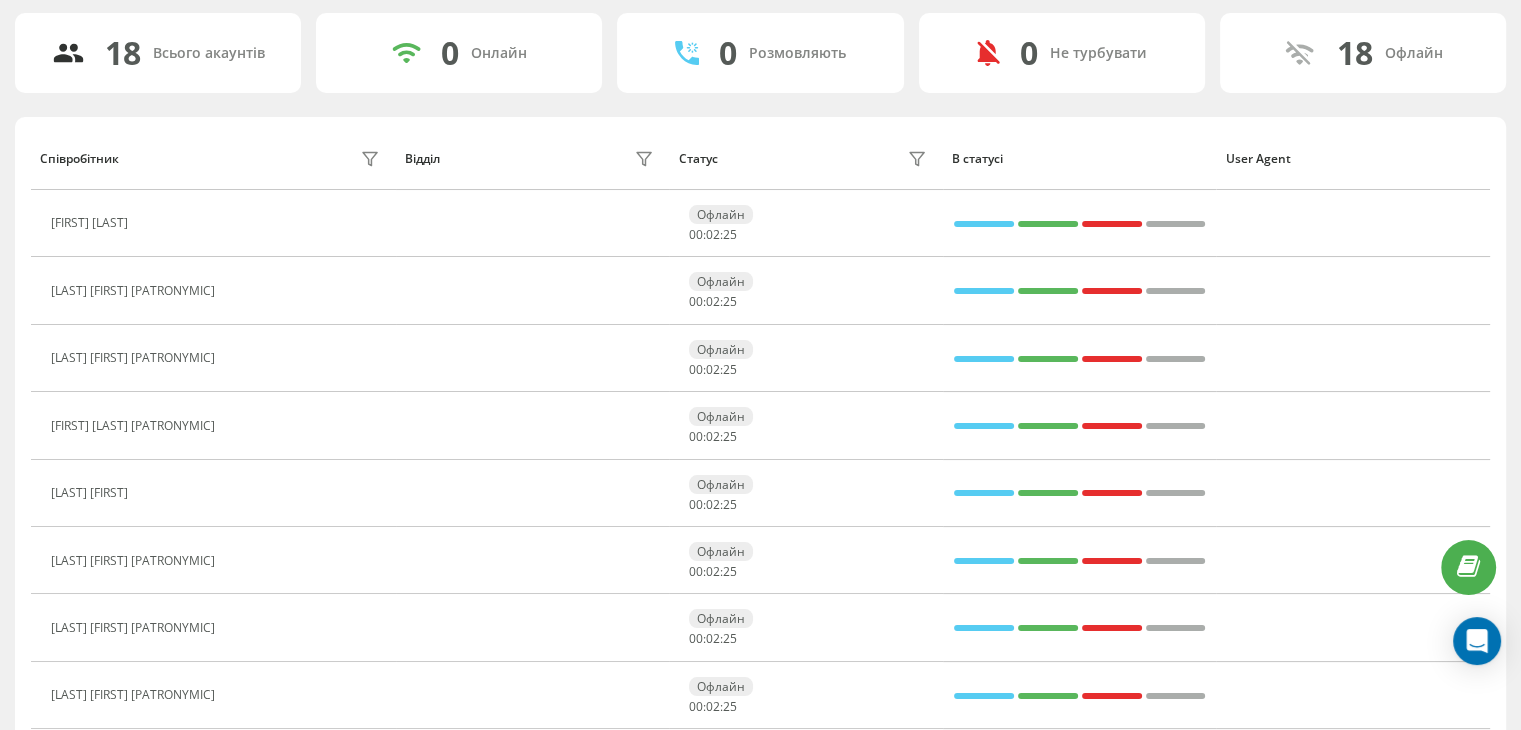 scroll, scrollTop: 0, scrollLeft: 0, axis: both 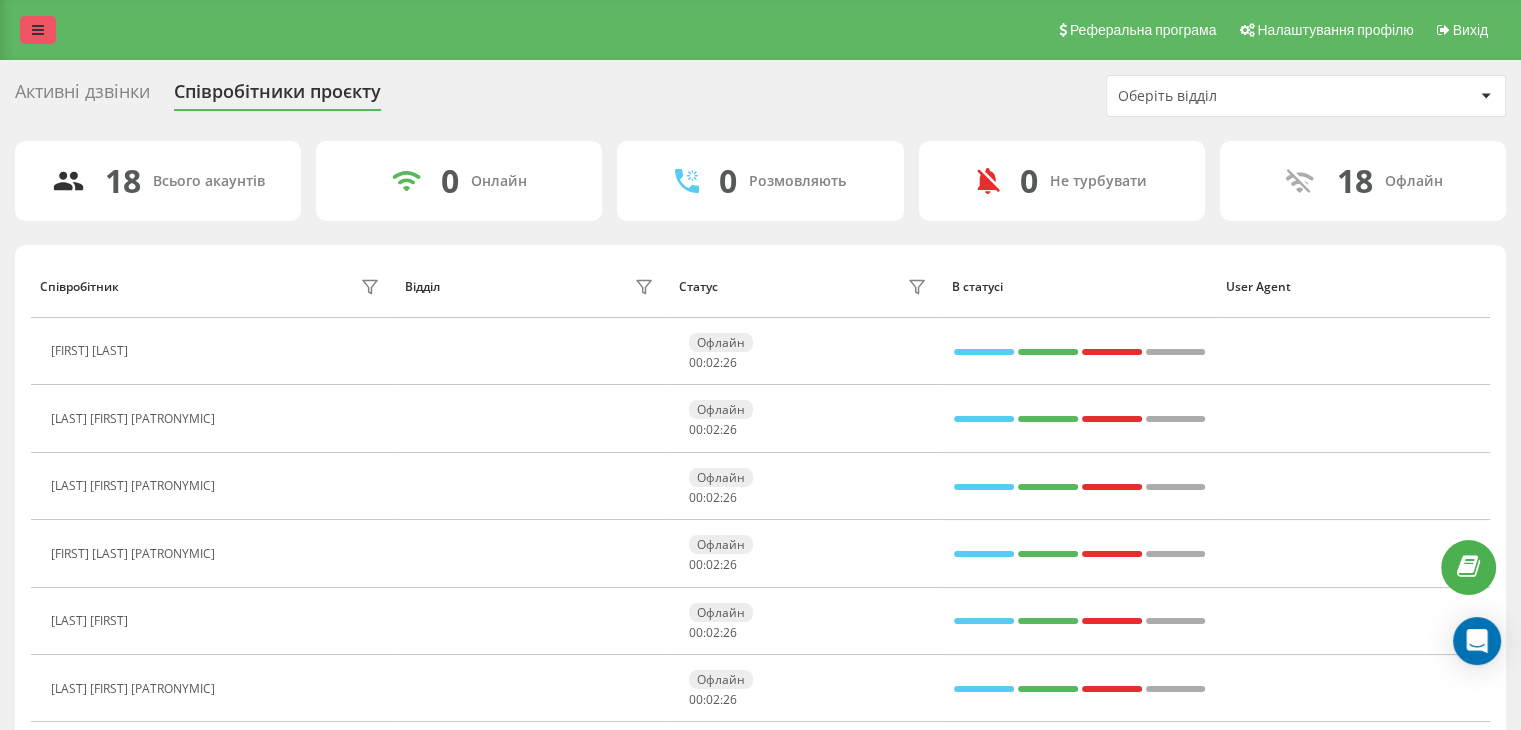click at bounding box center (38, 30) 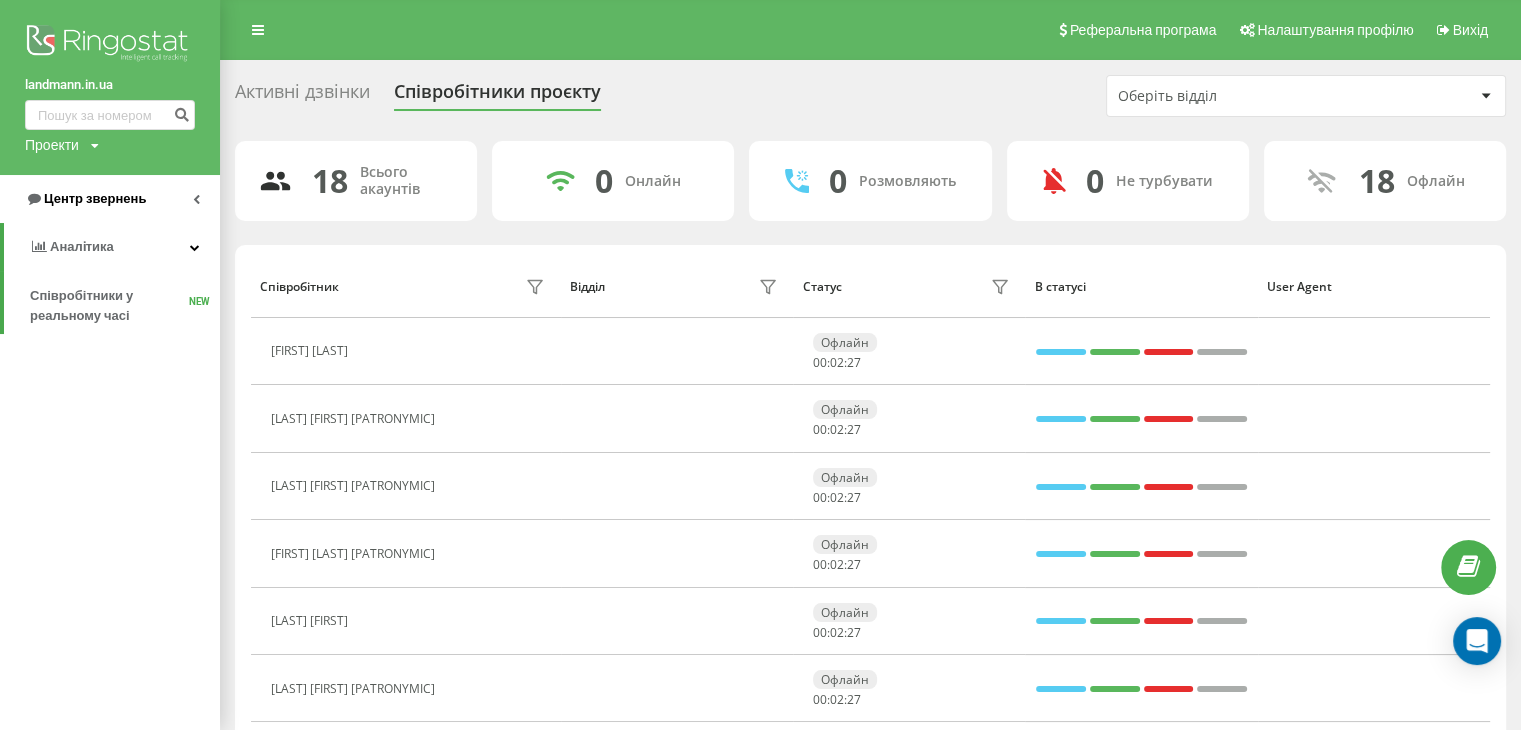 click on "Центр звернень" at bounding box center [95, 198] 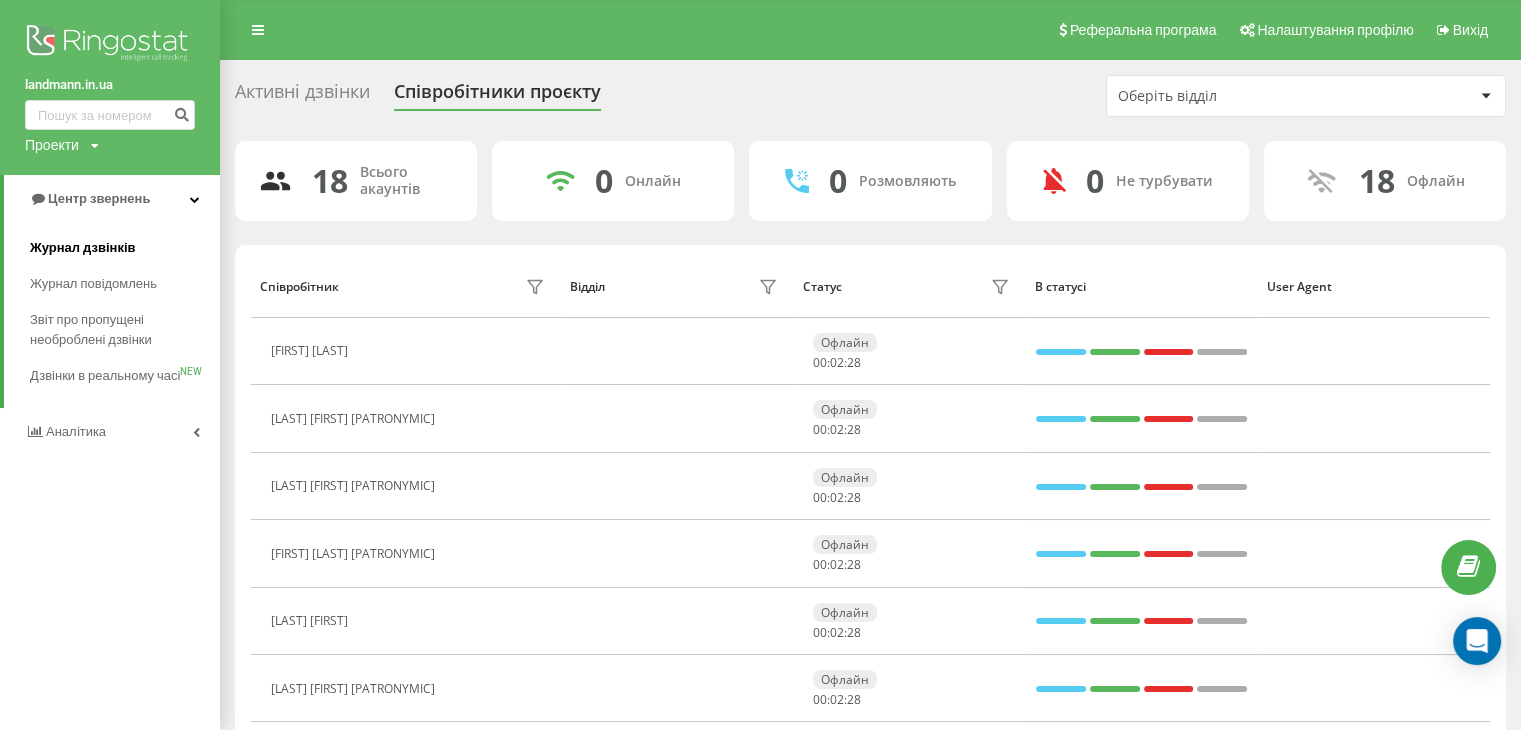 click on "Журнал дзвінків" at bounding box center (125, 248) 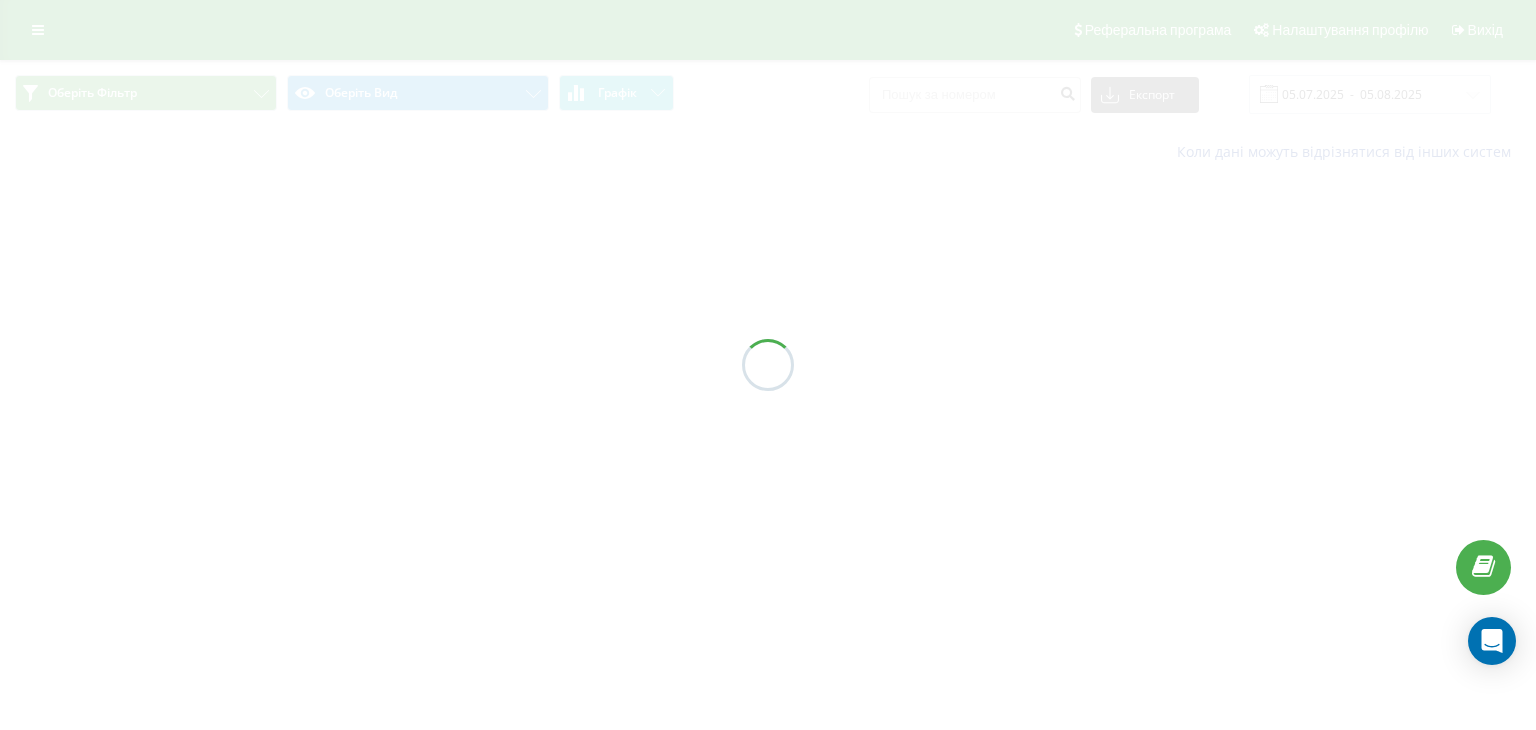 scroll, scrollTop: 0, scrollLeft: 0, axis: both 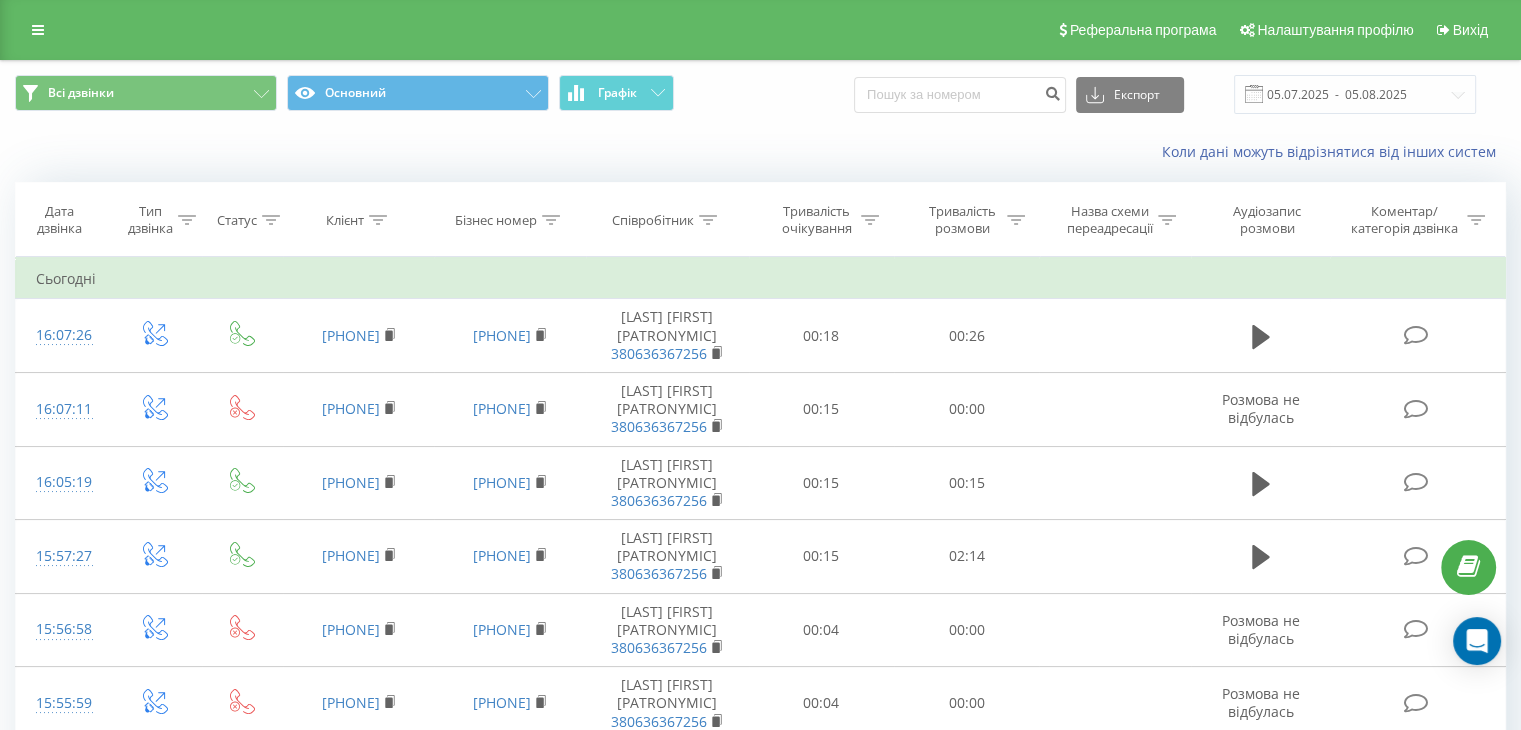 click at bounding box center [1016, 220] 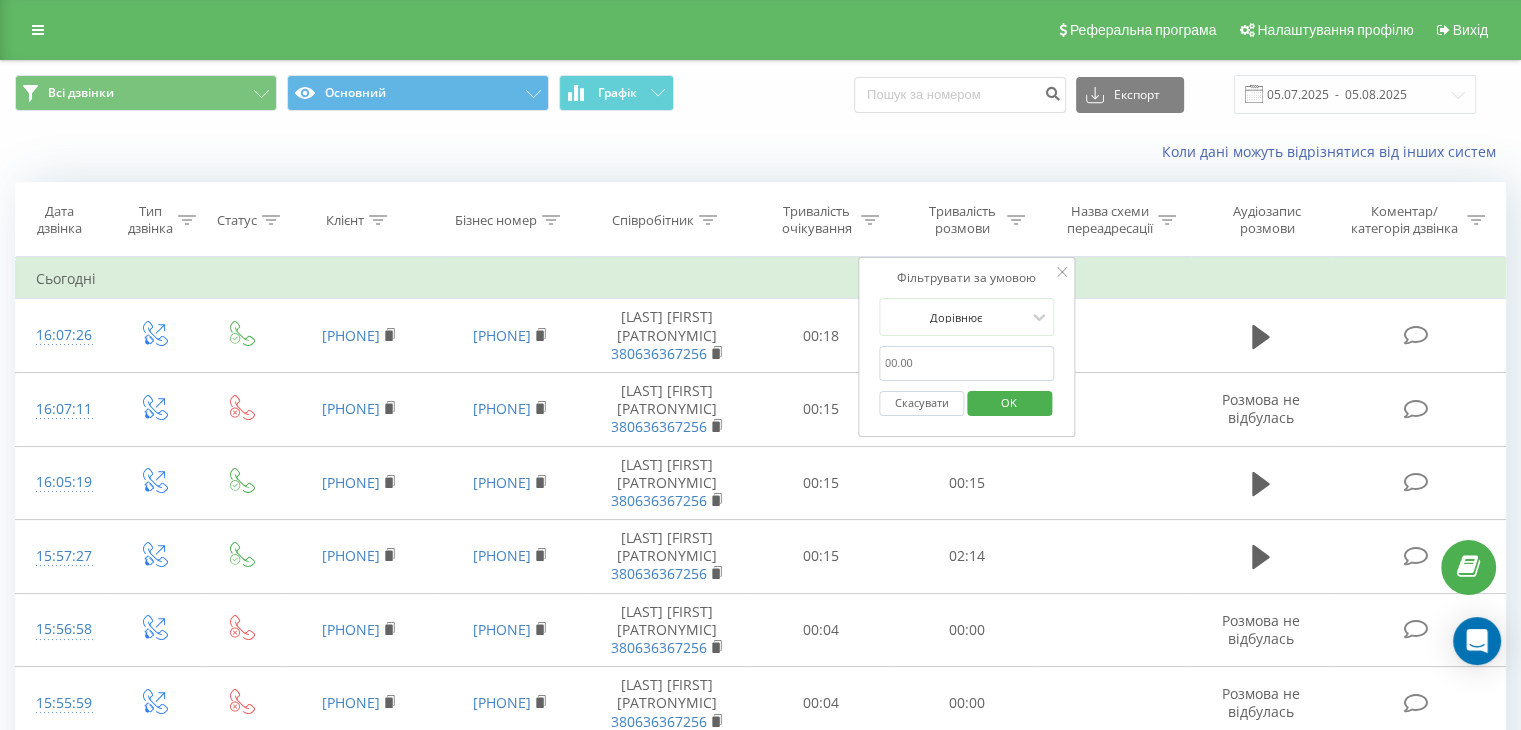 click on "Скасувати OK" at bounding box center [967, 403] 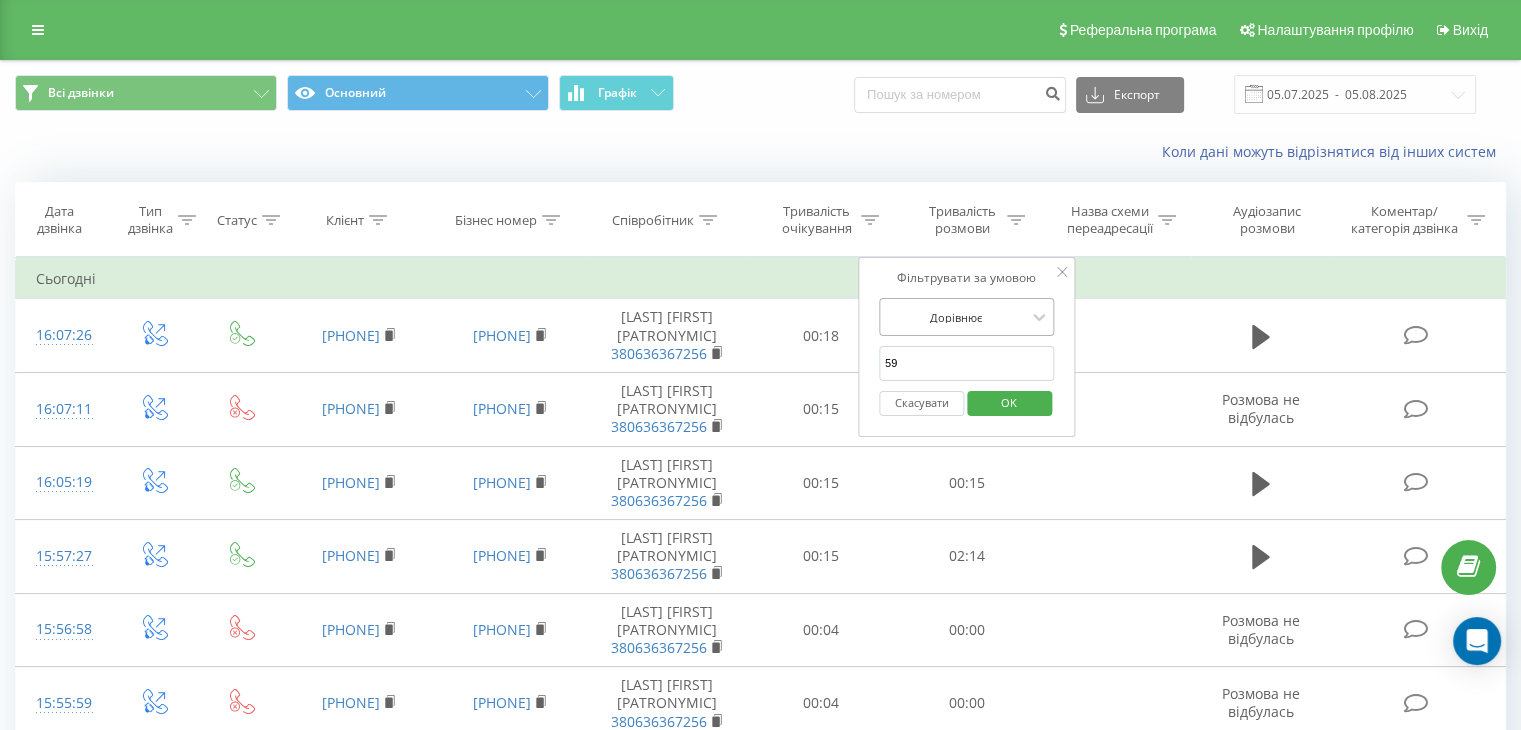 type on "59" 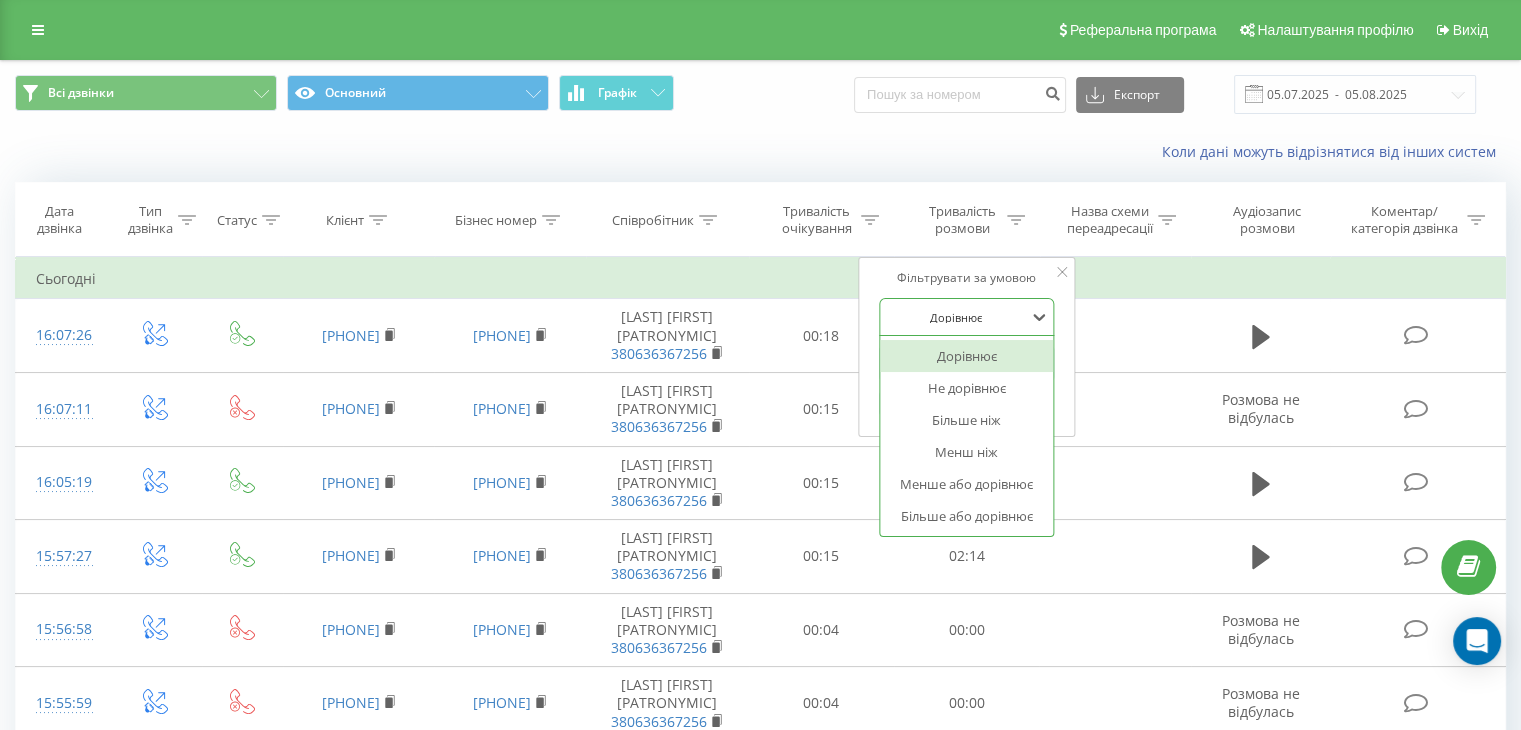 click at bounding box center [956, 317] 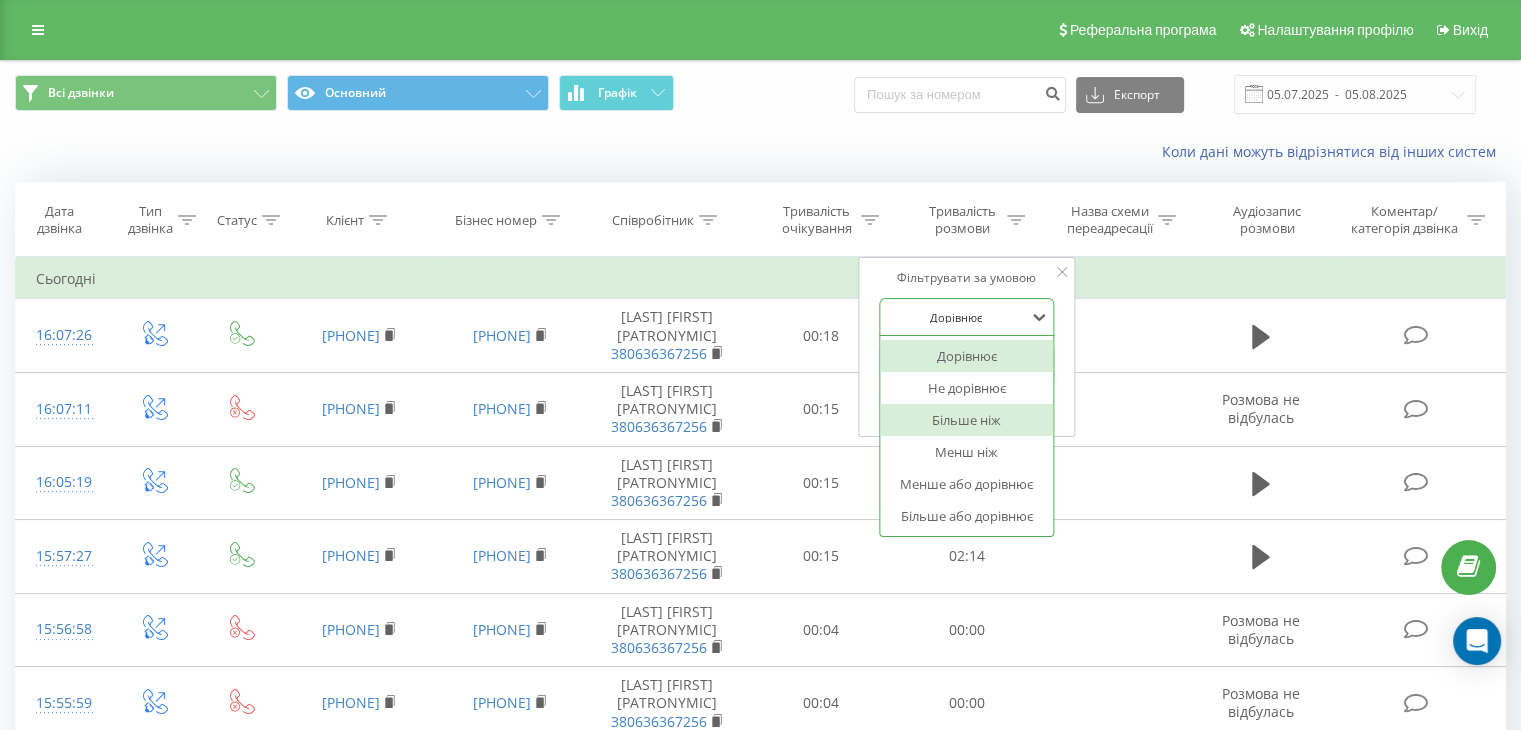 click on "Більше ніж" at bounding box center [967, 420] 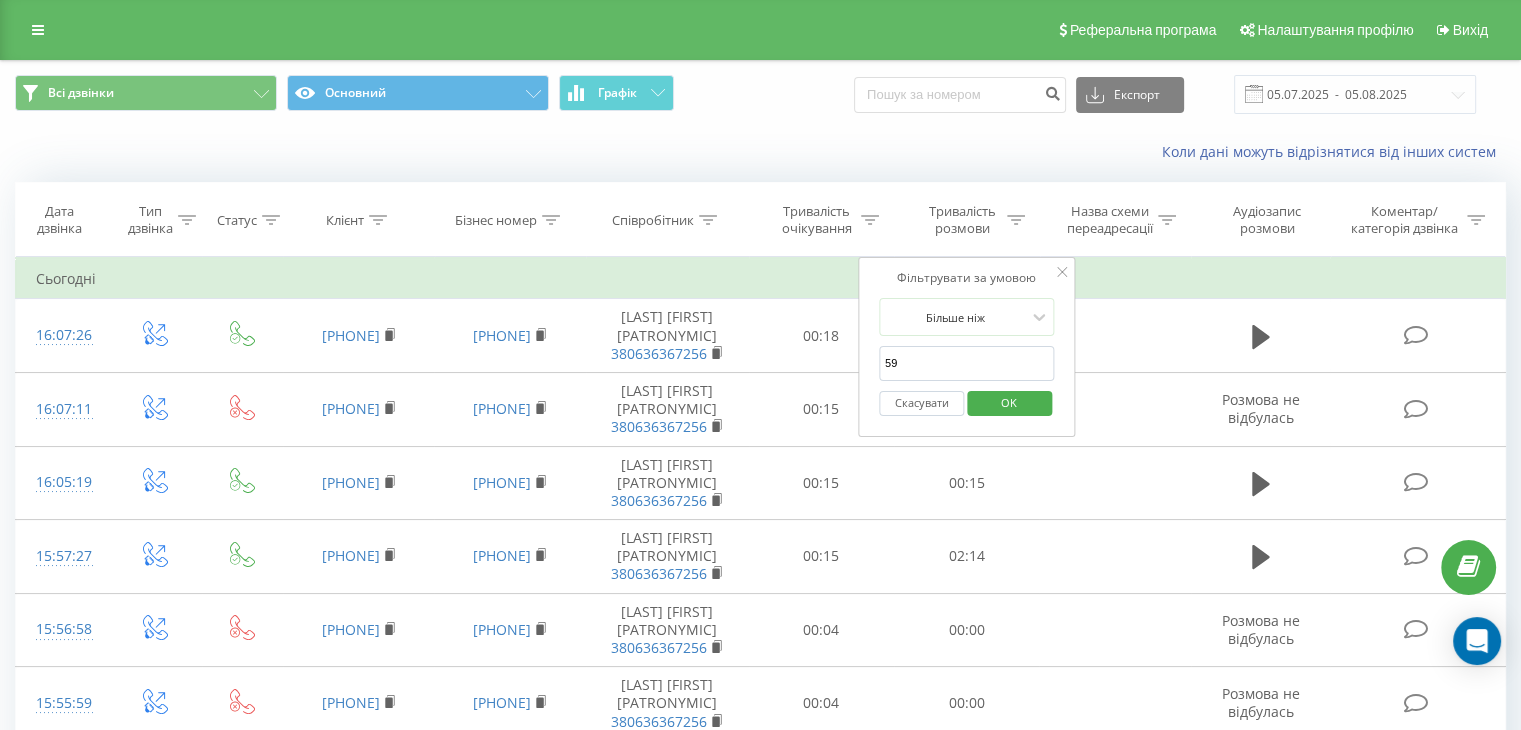 click on "OK" at bounding box center [1009, 402] 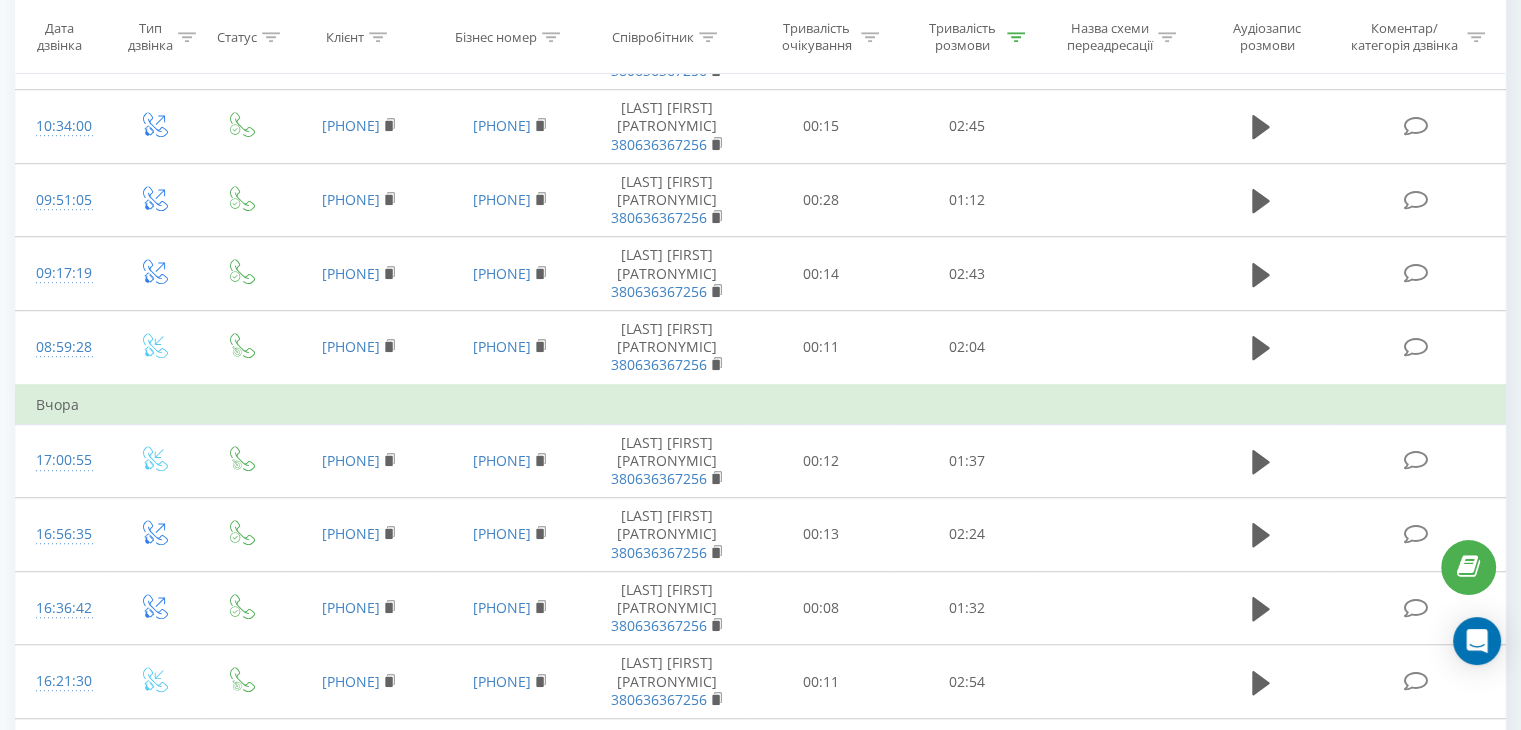 scroll, scrollTop: 1240, scrollLeft: 0, axis: vertical 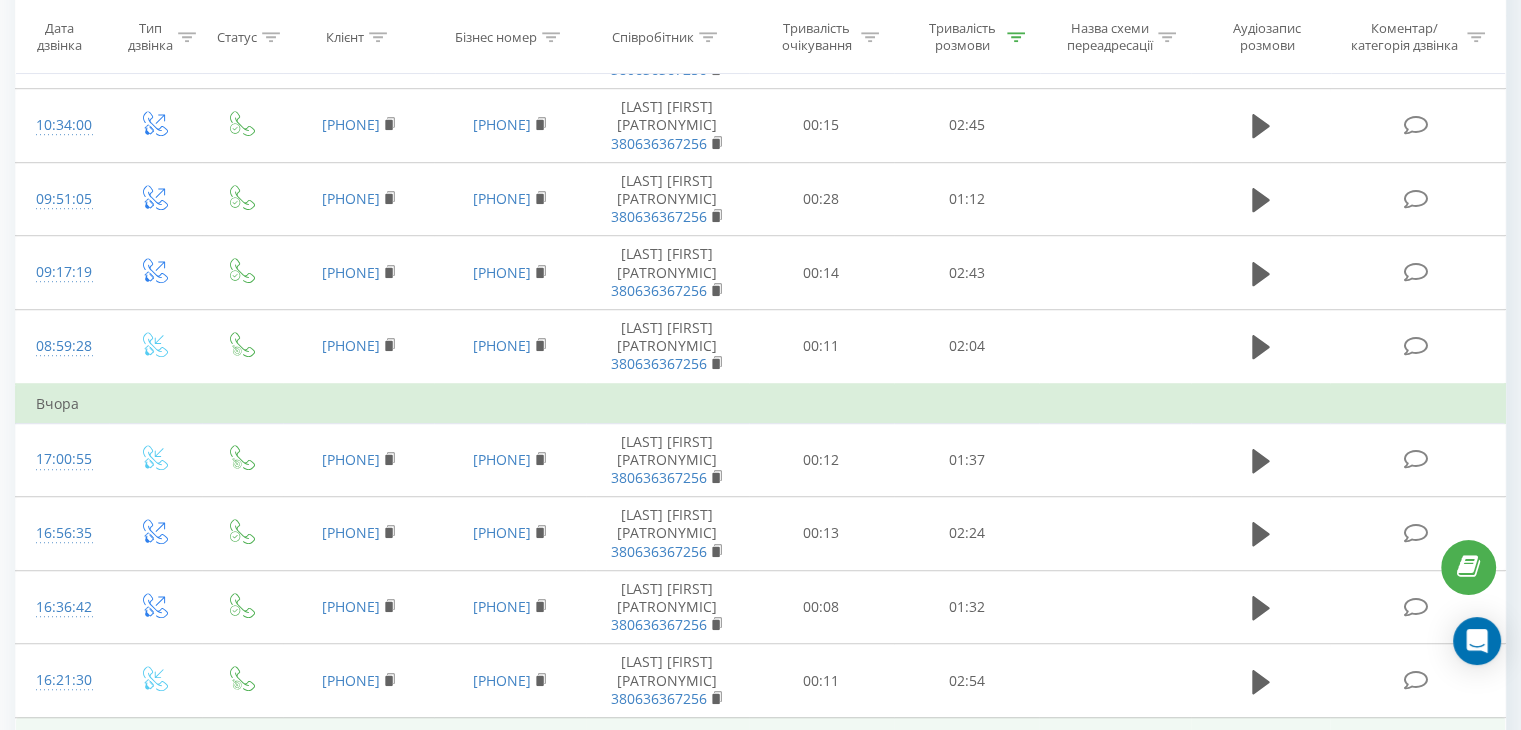 click on "Шарцев Назар Дмитрович 380636367256" at bounding box center [667, 754] 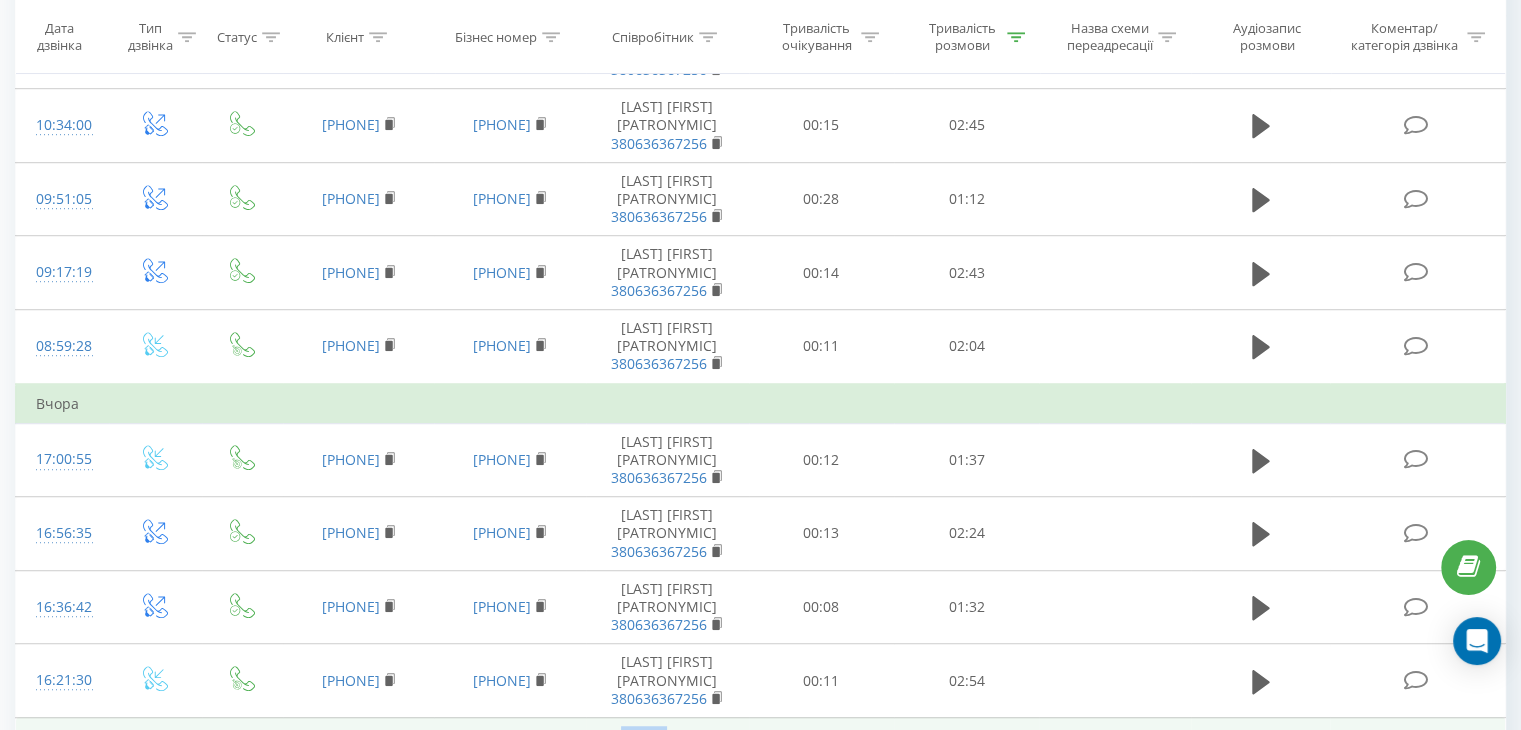 click on "Шарцев Назар Дмитрович 380636367256" at bounding box center (667, 754) 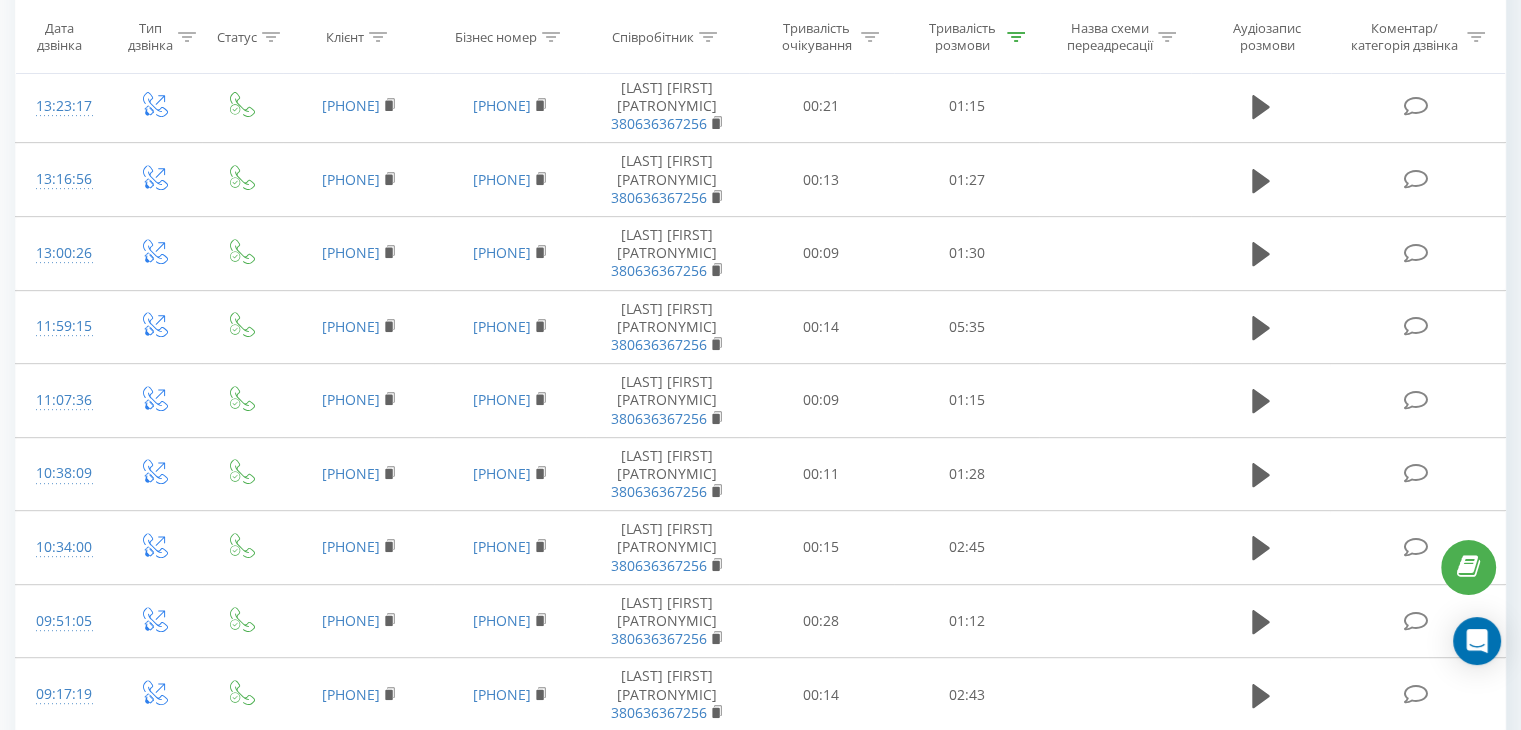 scroll, scrollTop: 0, scrollLeft: 0, axis: both 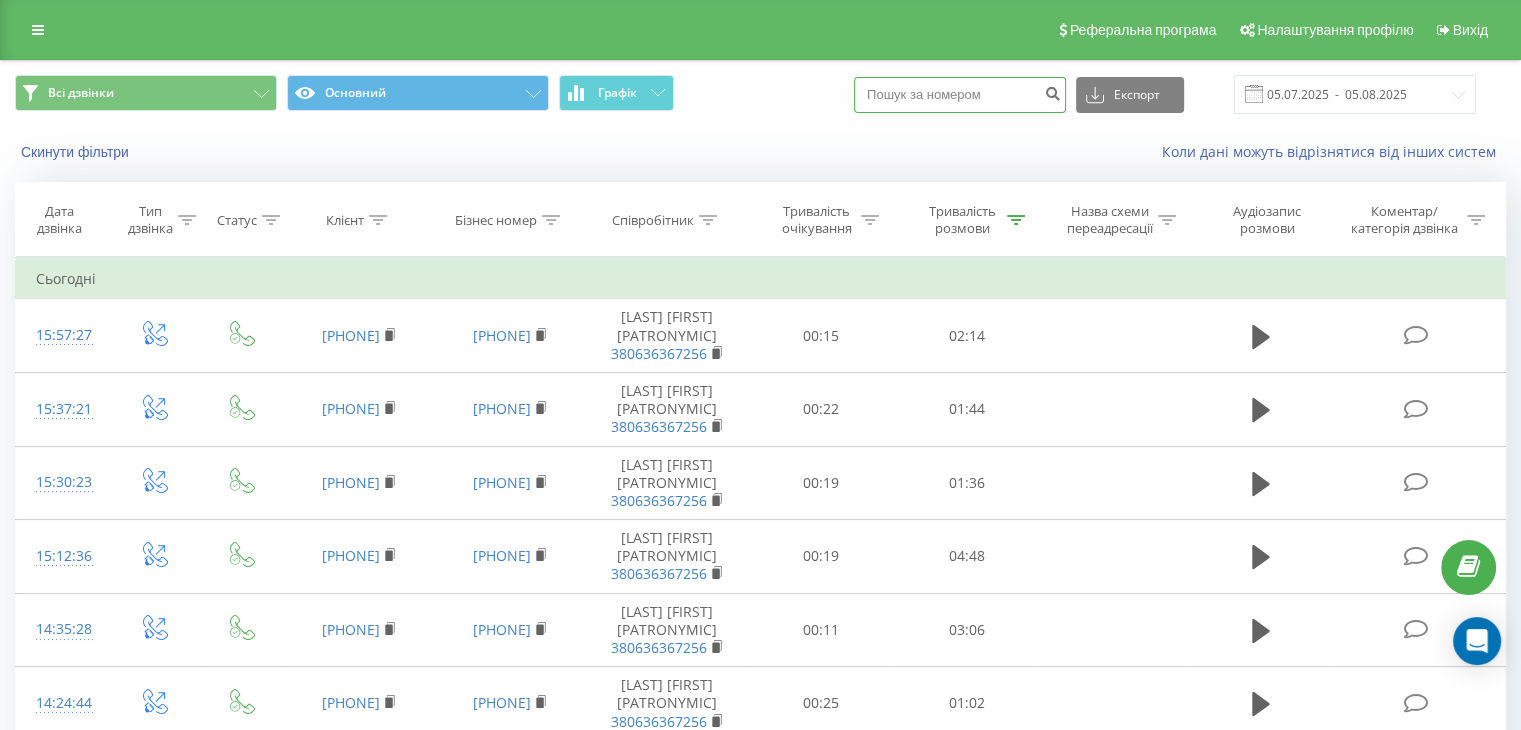 click at bounding box center [960, 95] 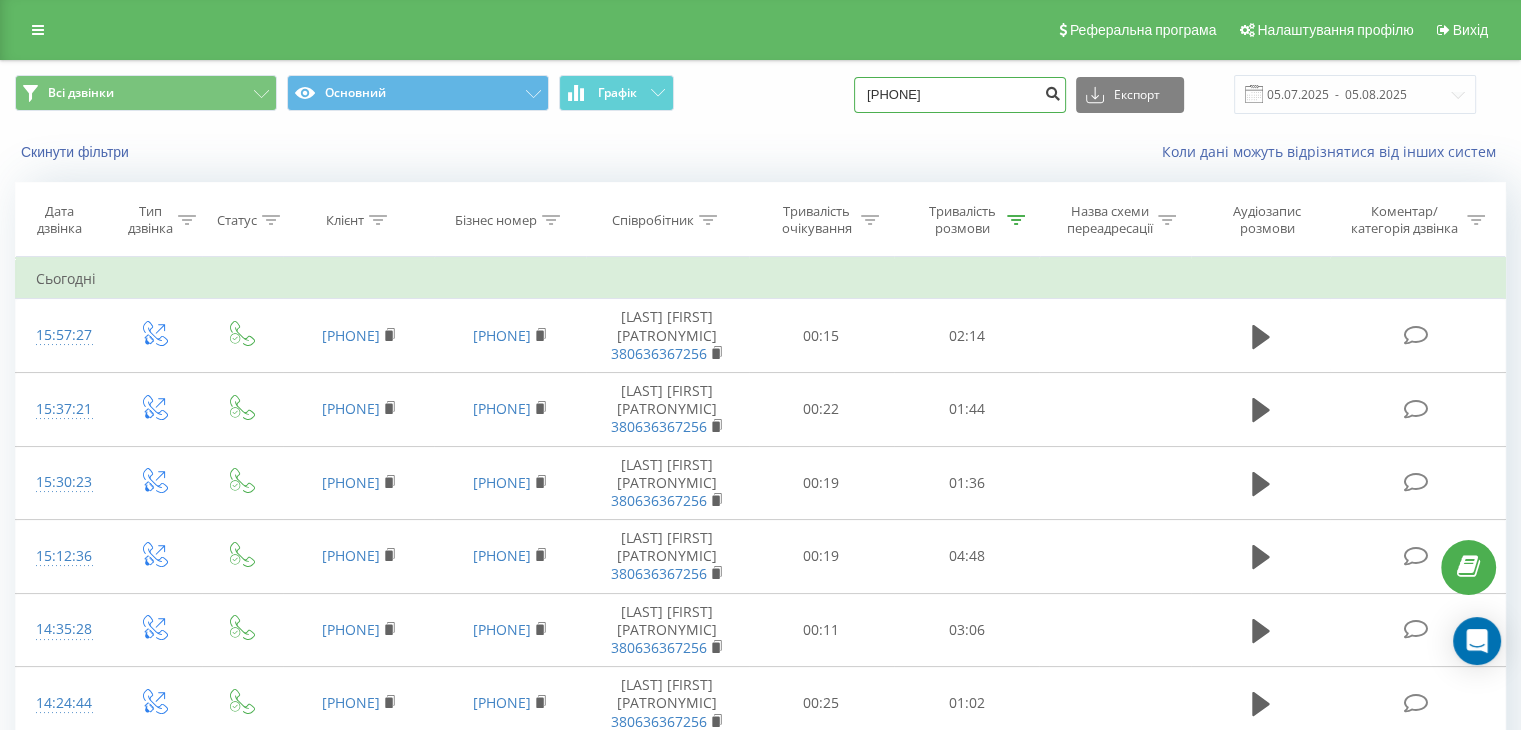 type on "[PHONE]" 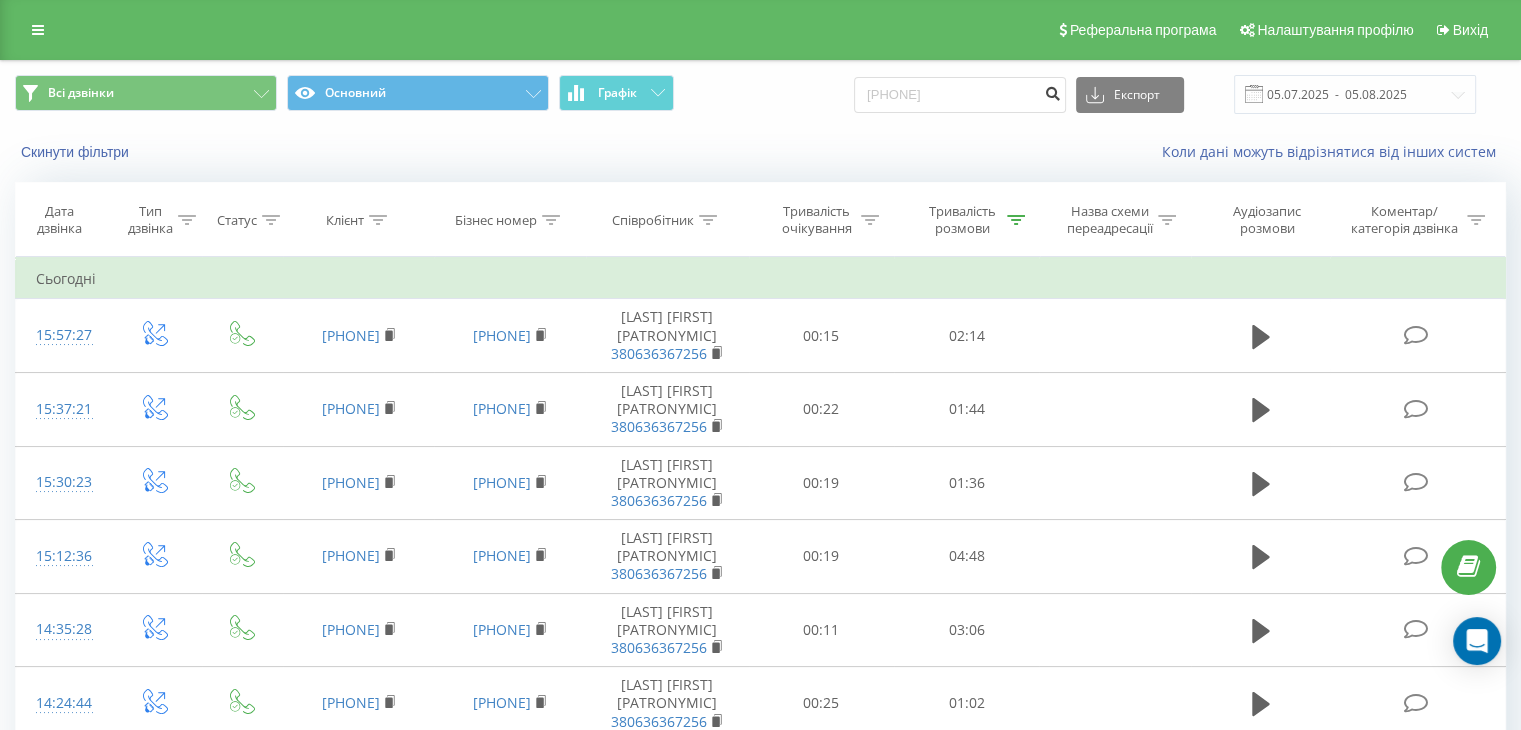 click at bounding box center [1052, 91] 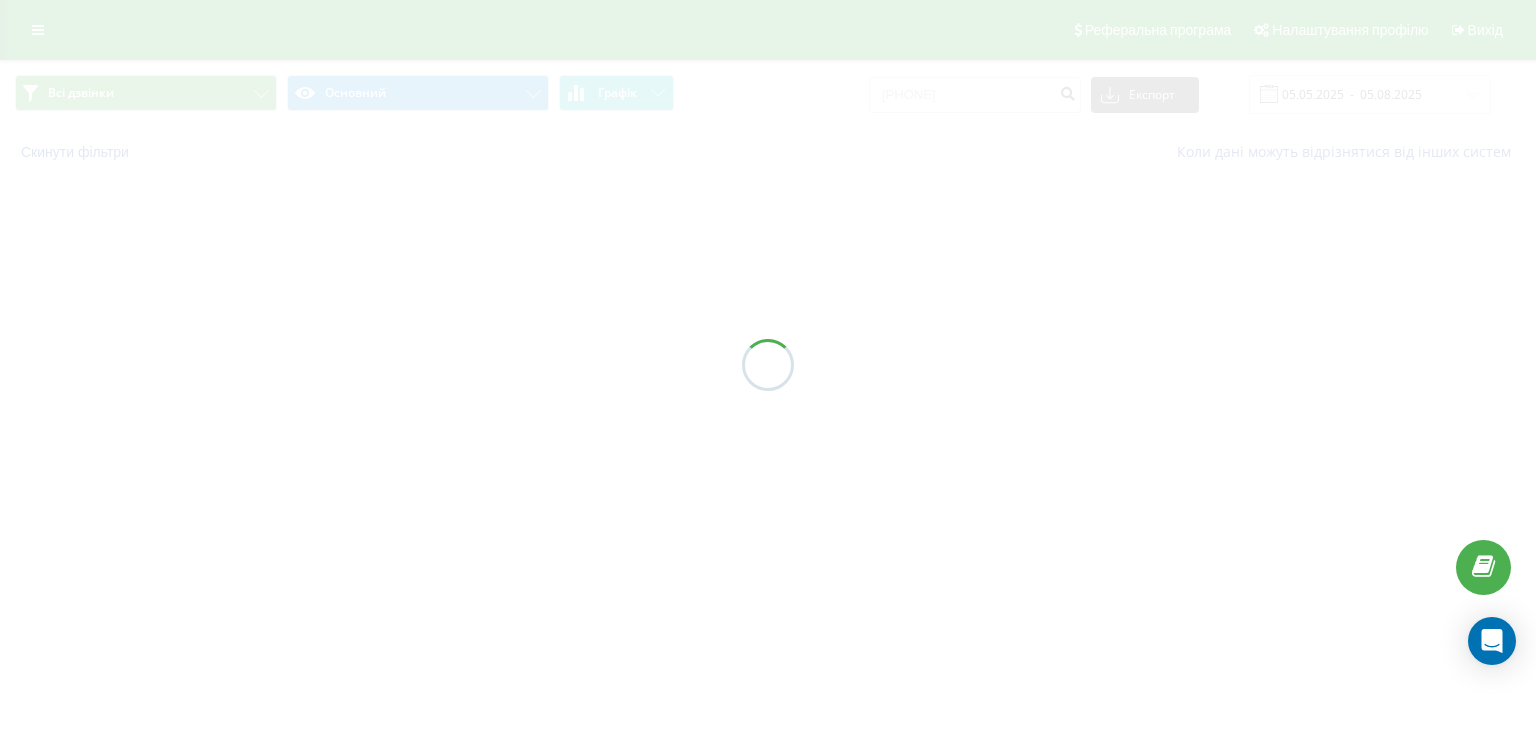 scroll, scrollTop: 0, scrollLeft: 0, axis: both 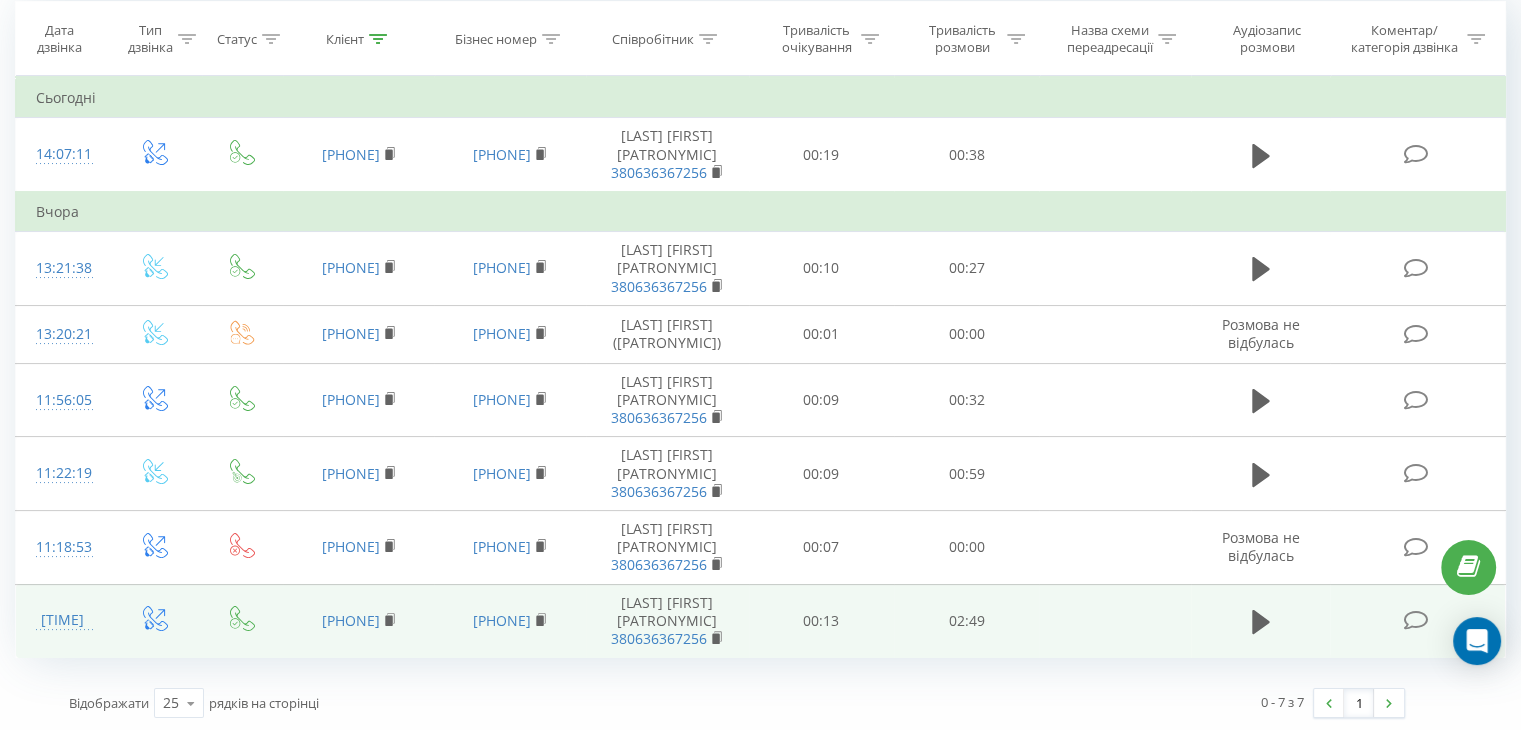 click on "[TIME]" at bounding box center [62, 620] 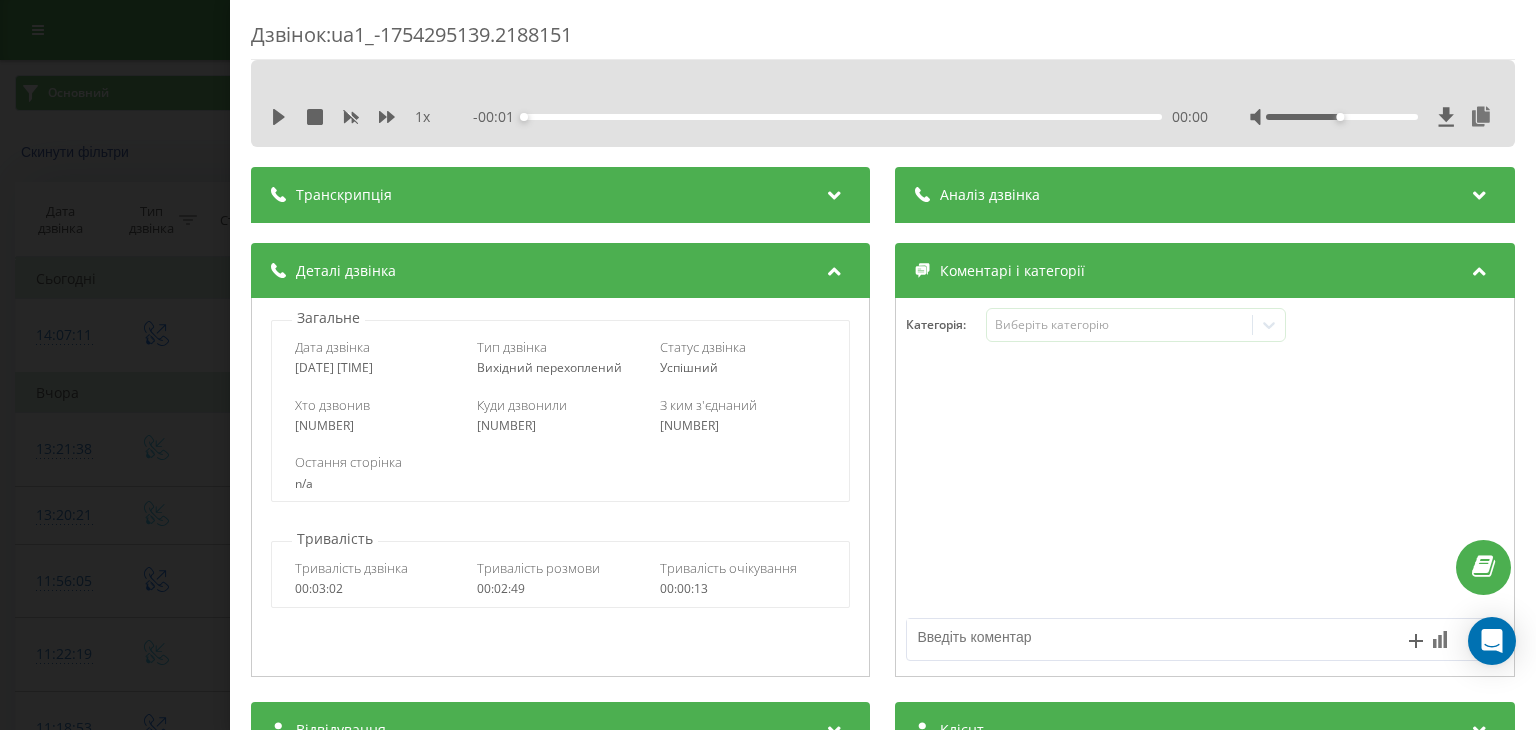 scroll, scrollTop: 0, scrollLeft: 0, axis: both 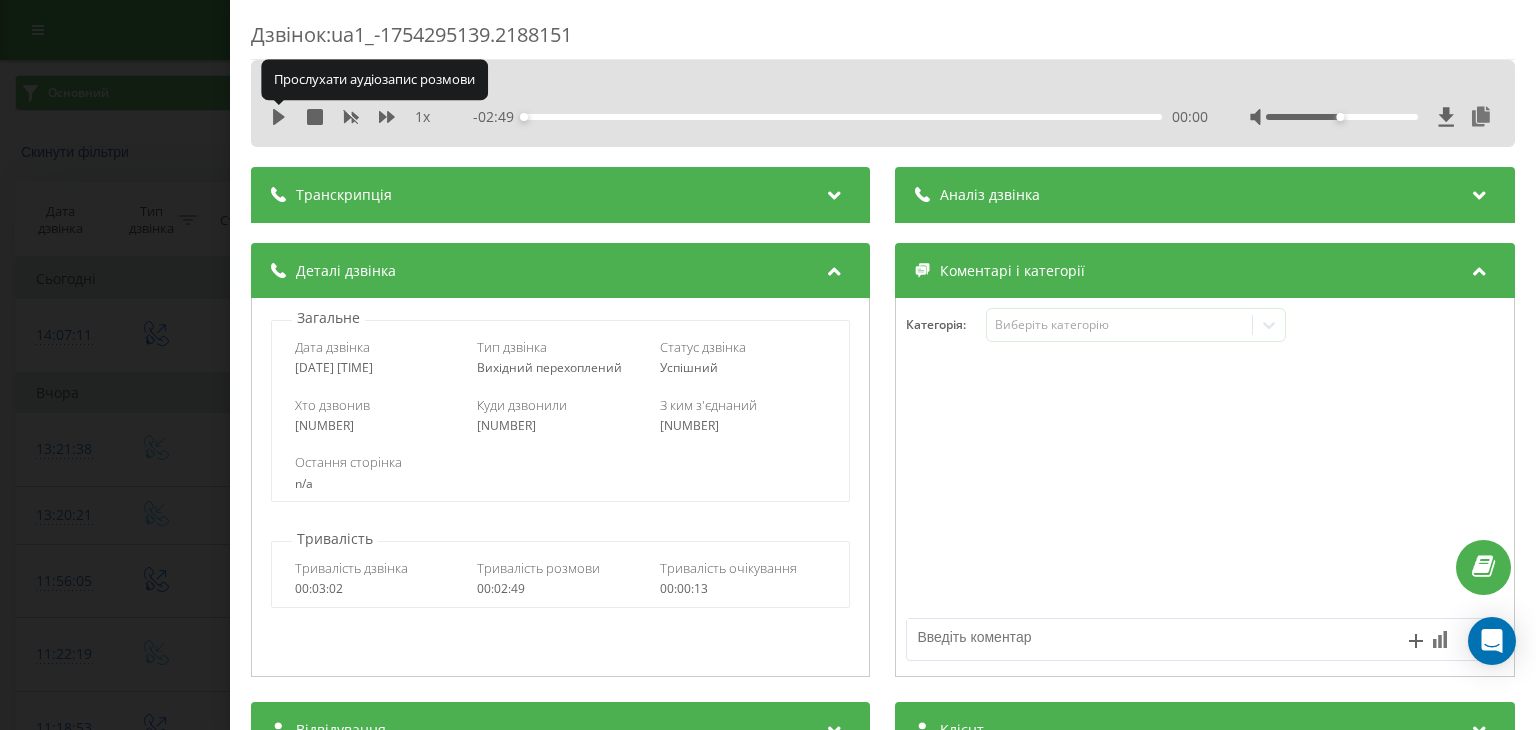click 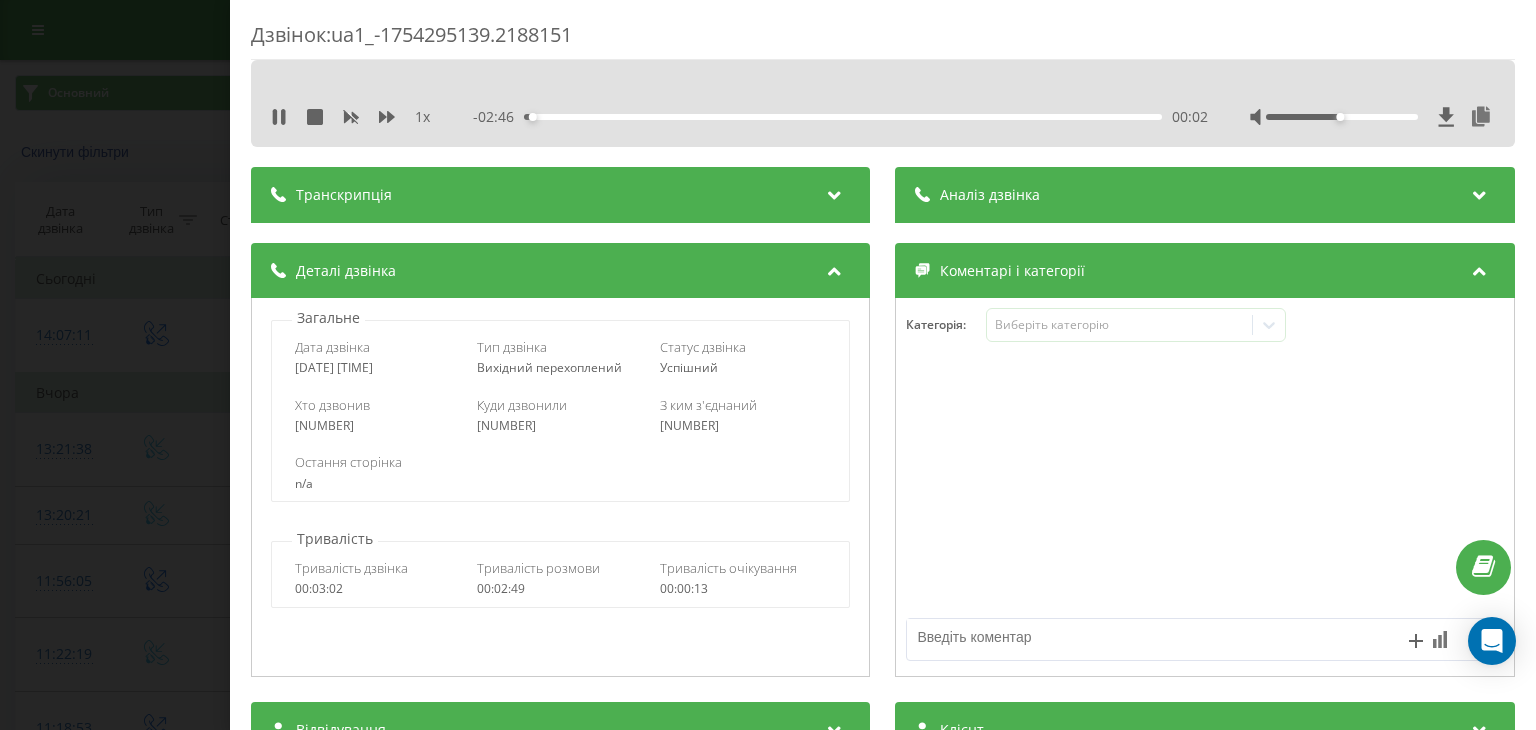 click at bounding box center (1372, 117) 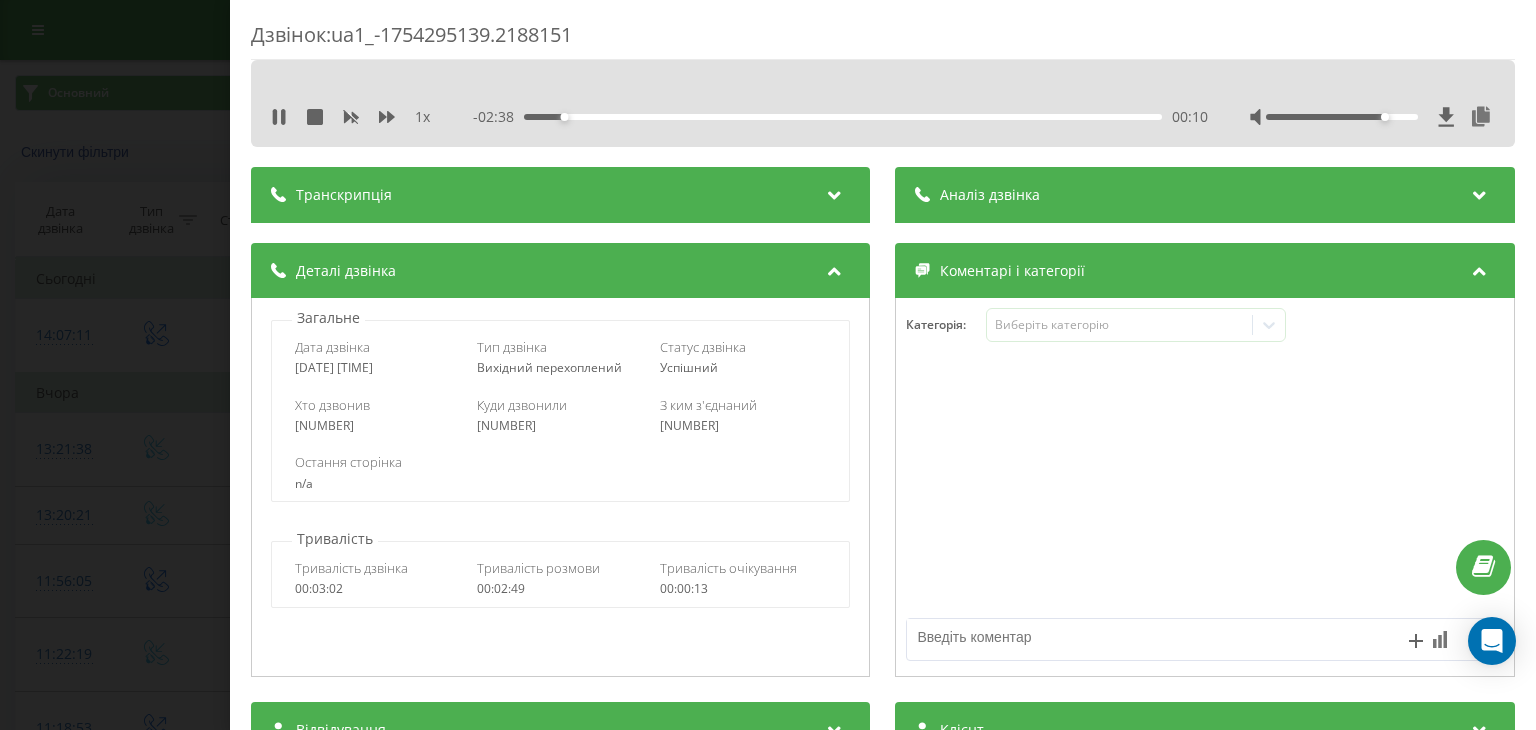 click on "1 x  - 02:38 00:10   00:10" at bounding box center [883, 103] 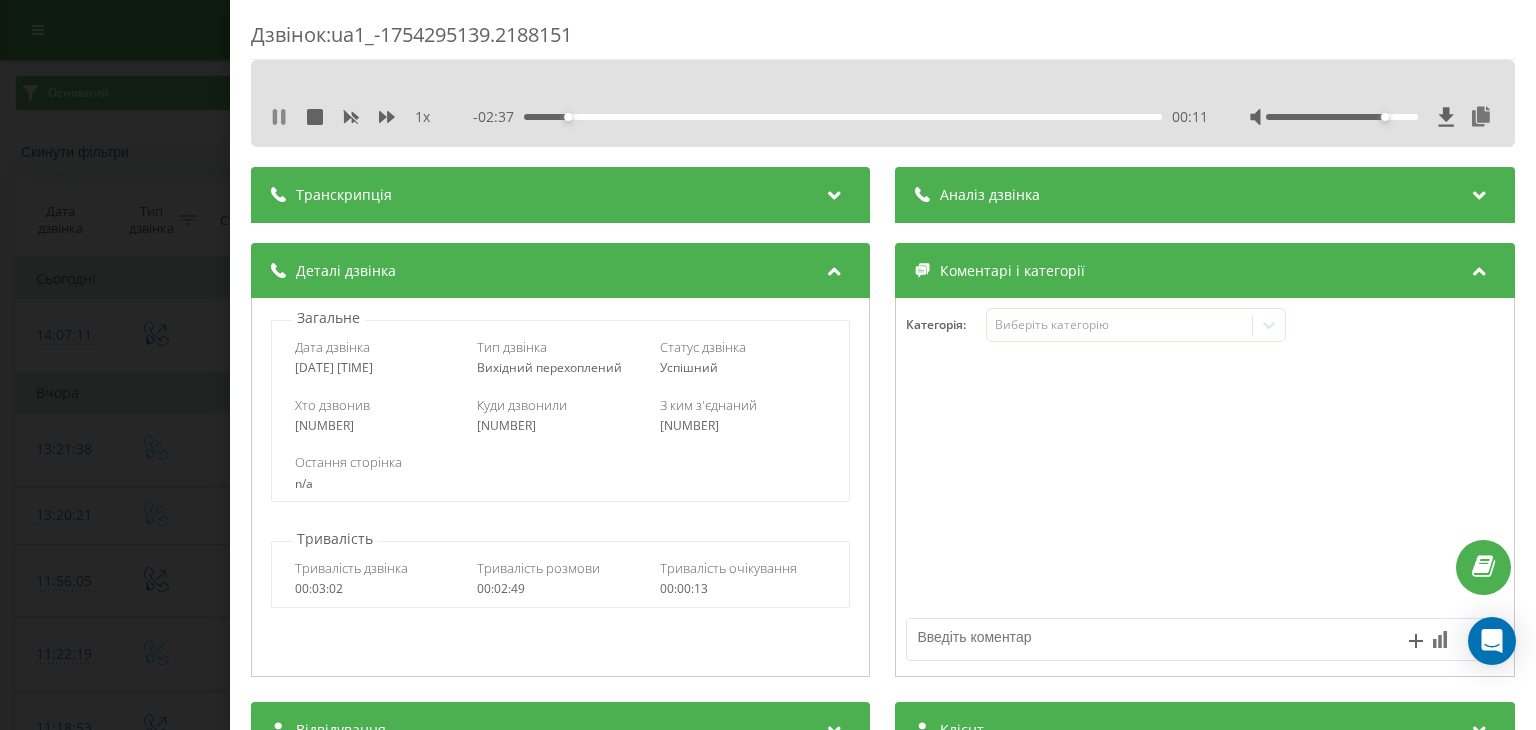 click 